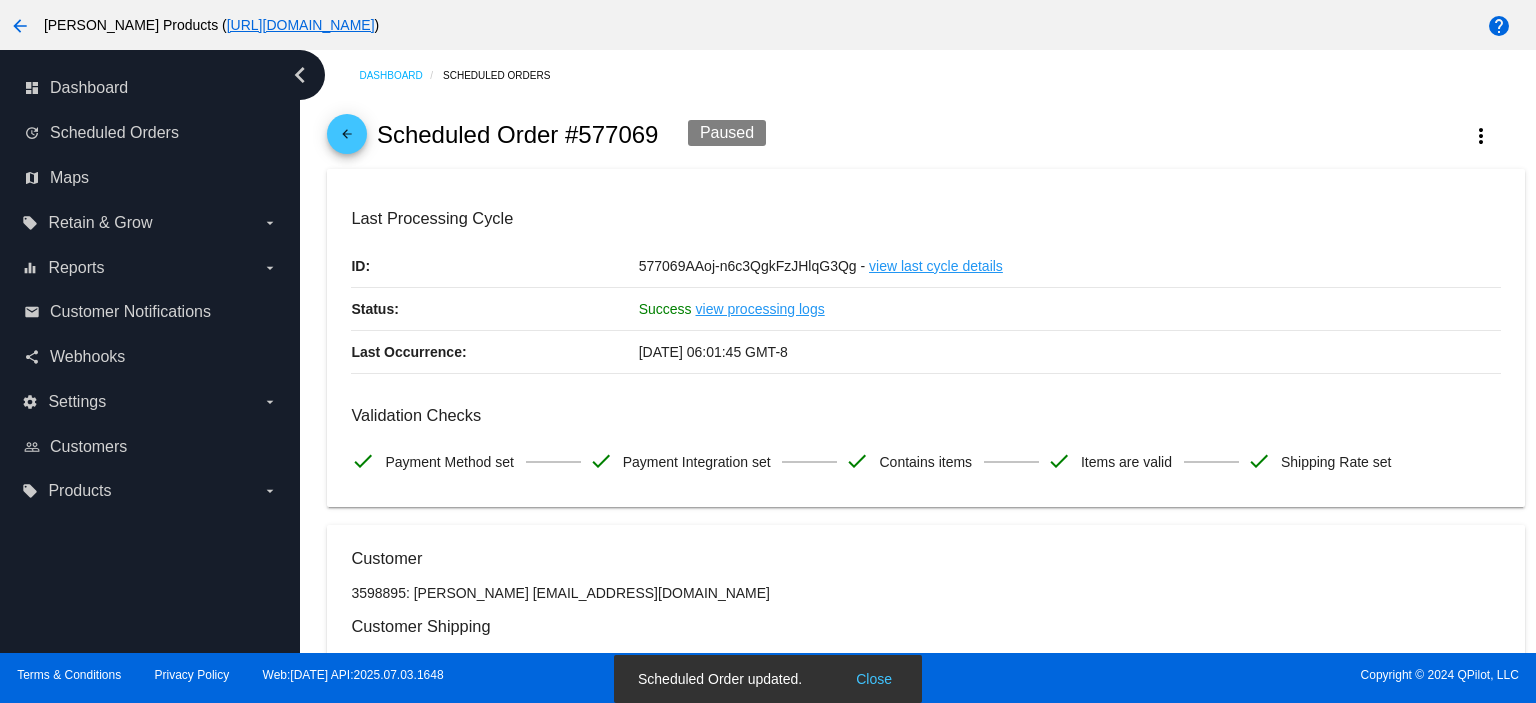 scroll, scrollTop: 0, scrollLeft: 0, axis: both 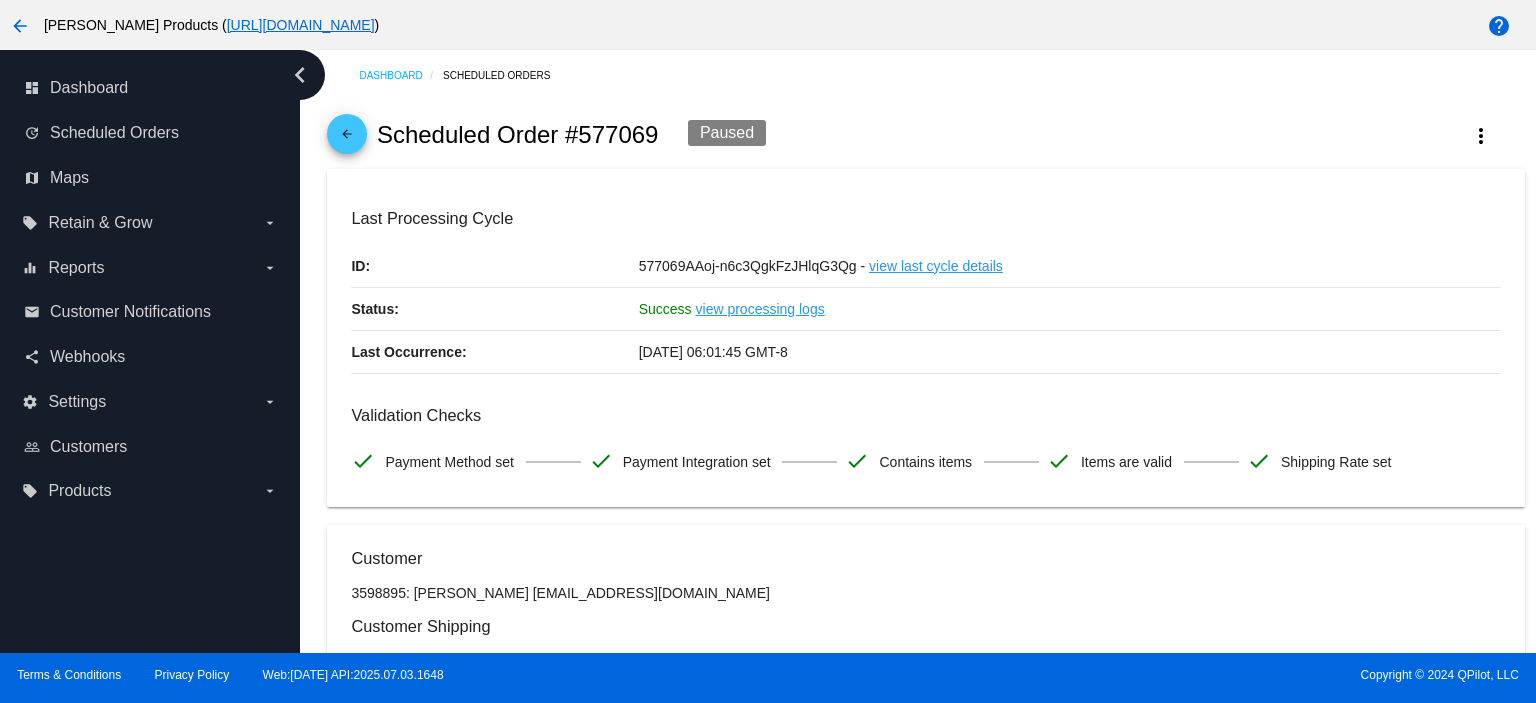 click on "arrow_back" 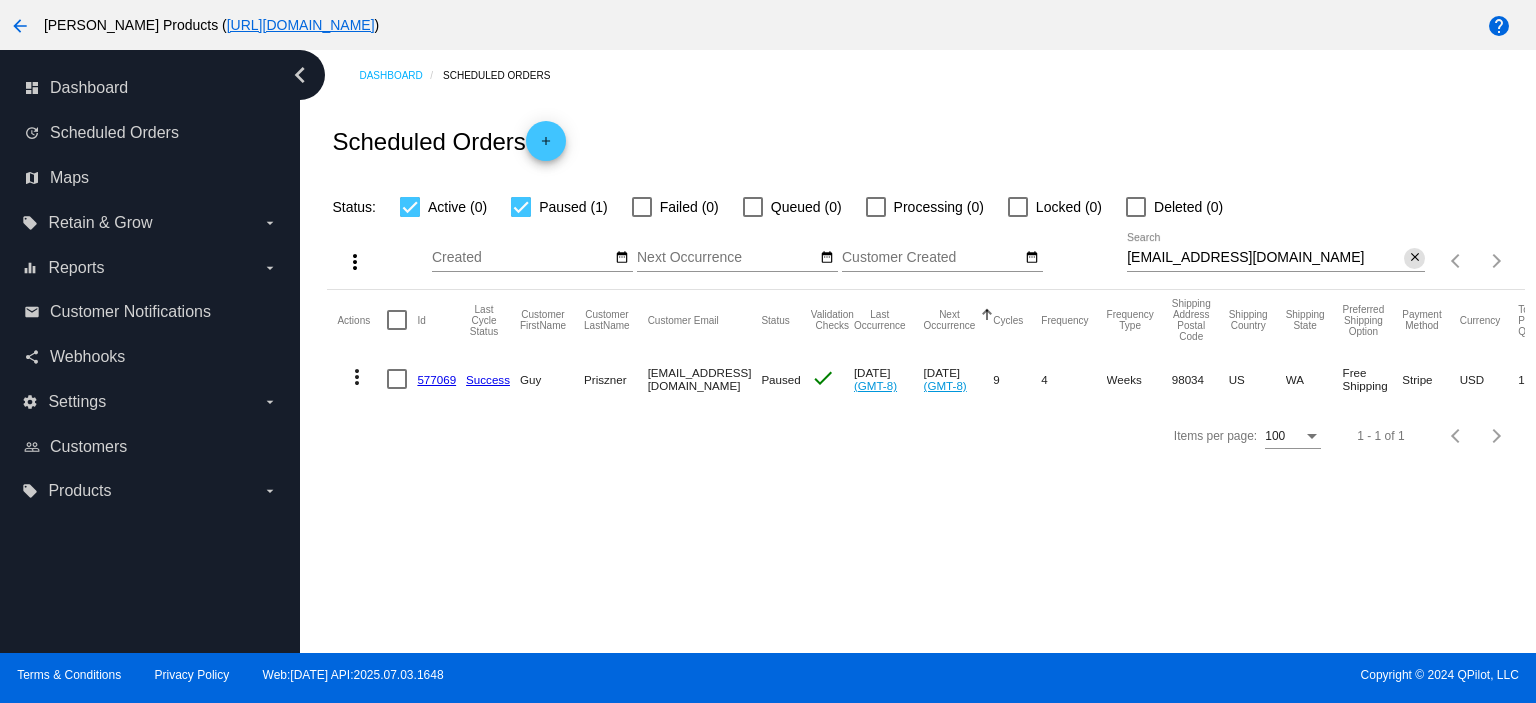 click on "close" 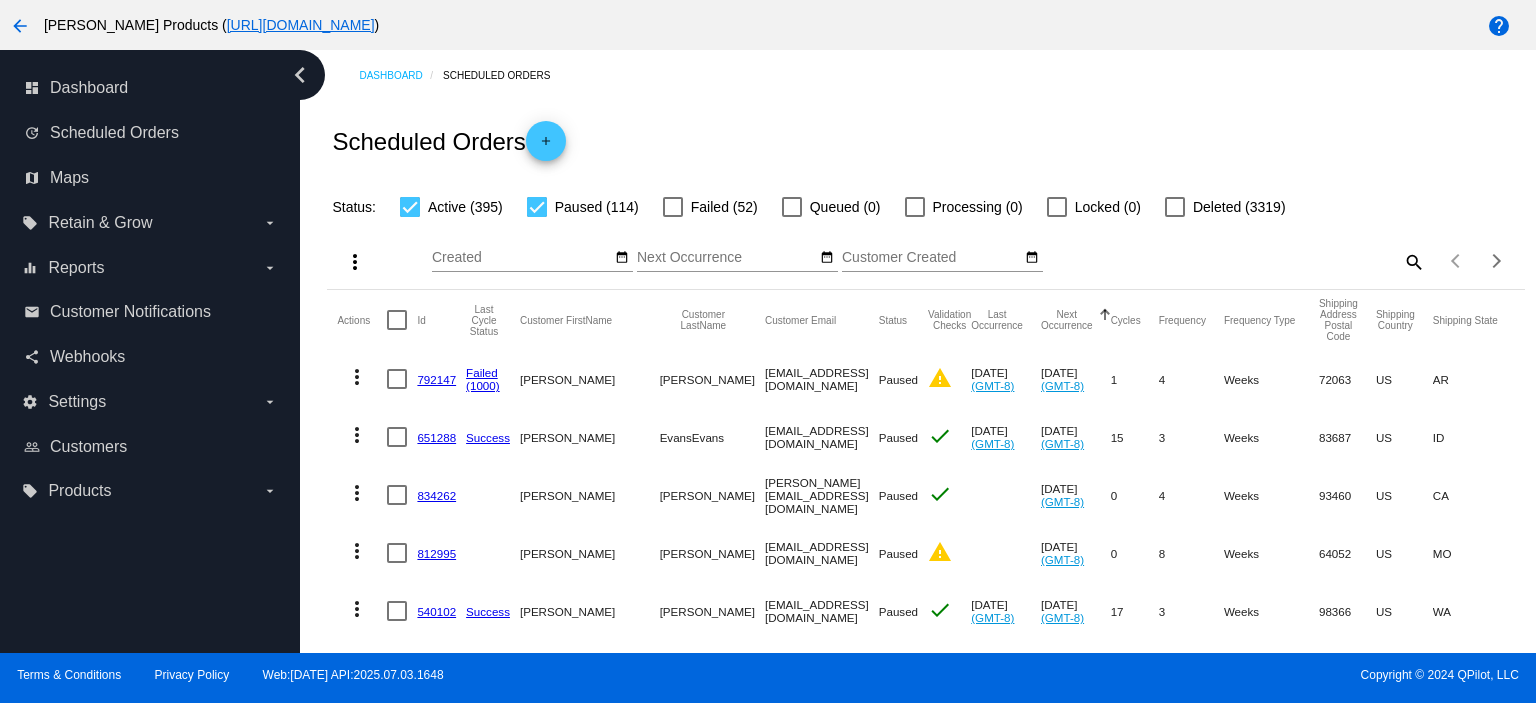 click at bounding box center [537, 207] 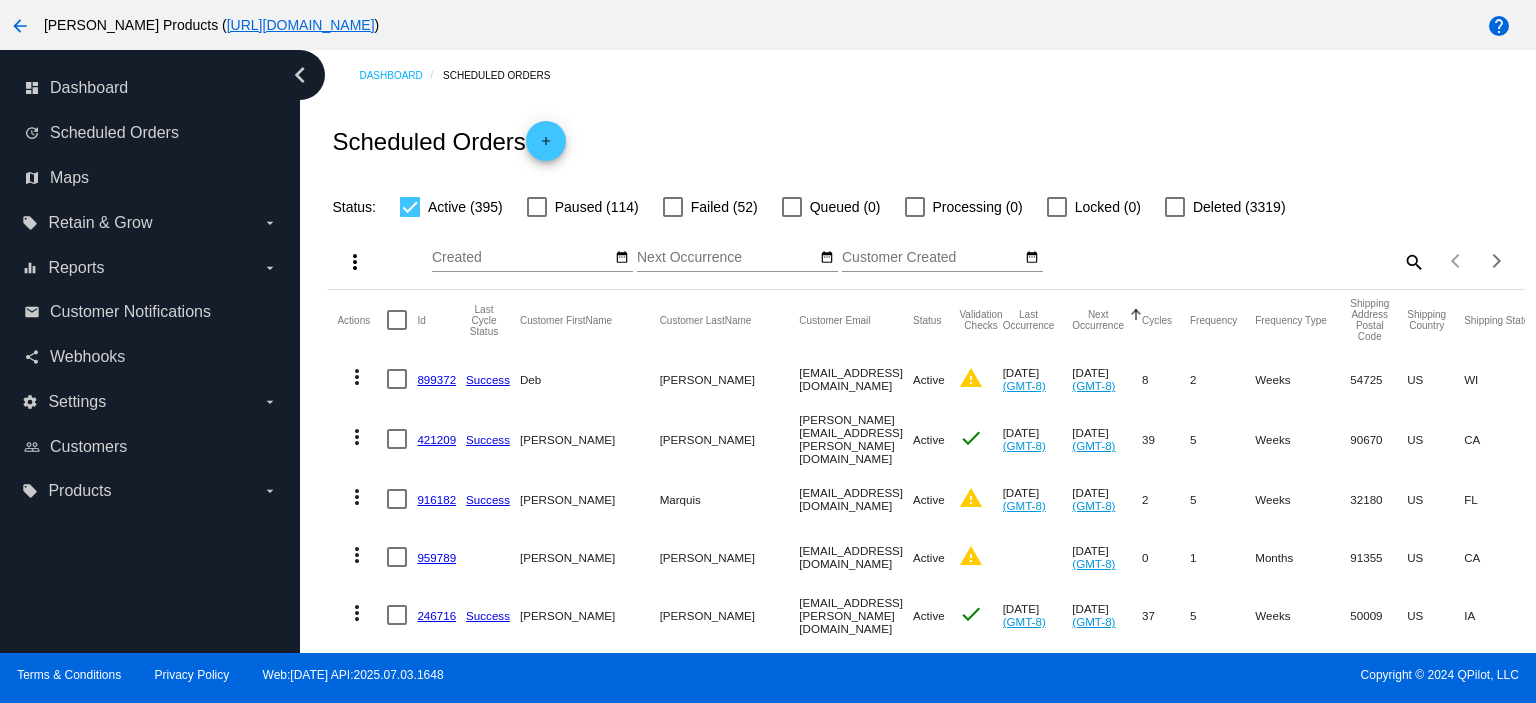 click on "899372" 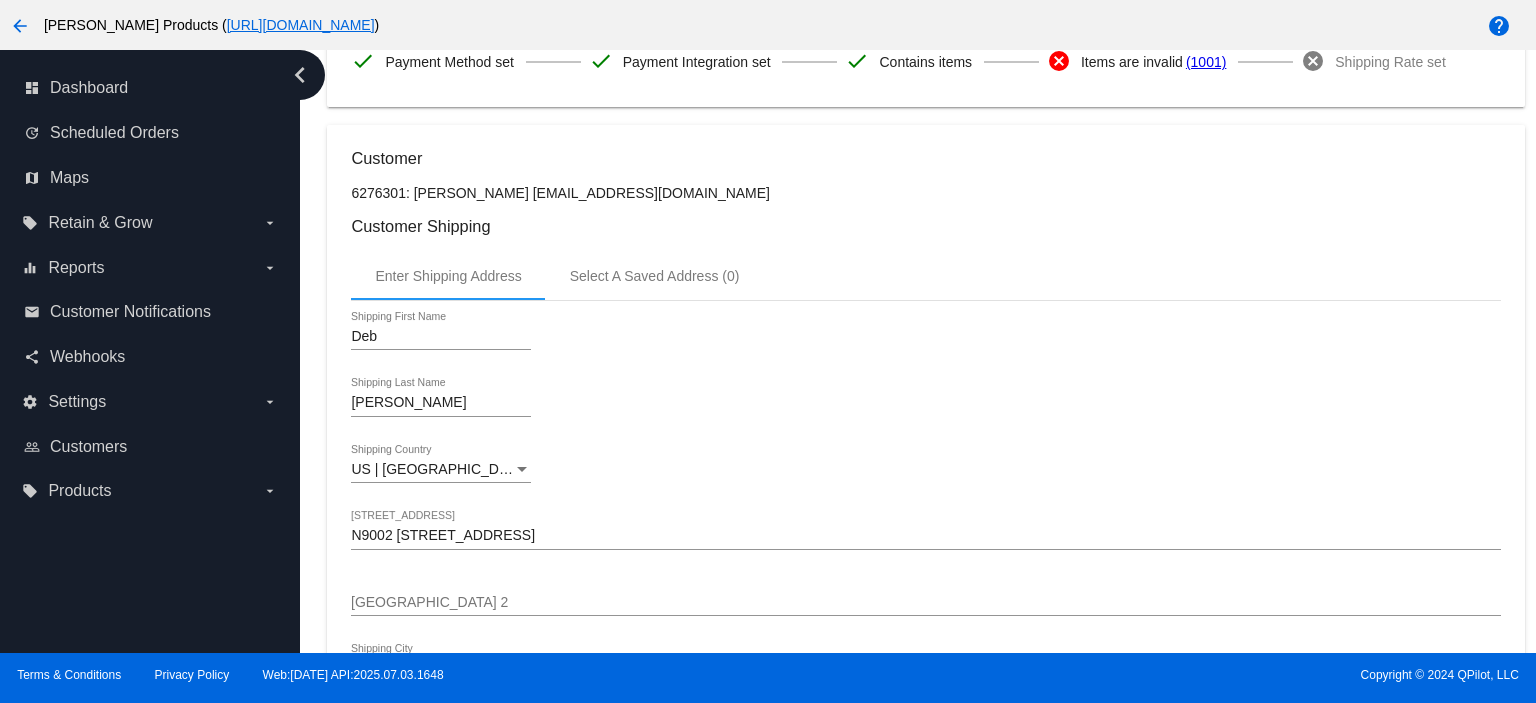 scroll, scrollTop: 533, scrollLeft: 0, axis: vertical 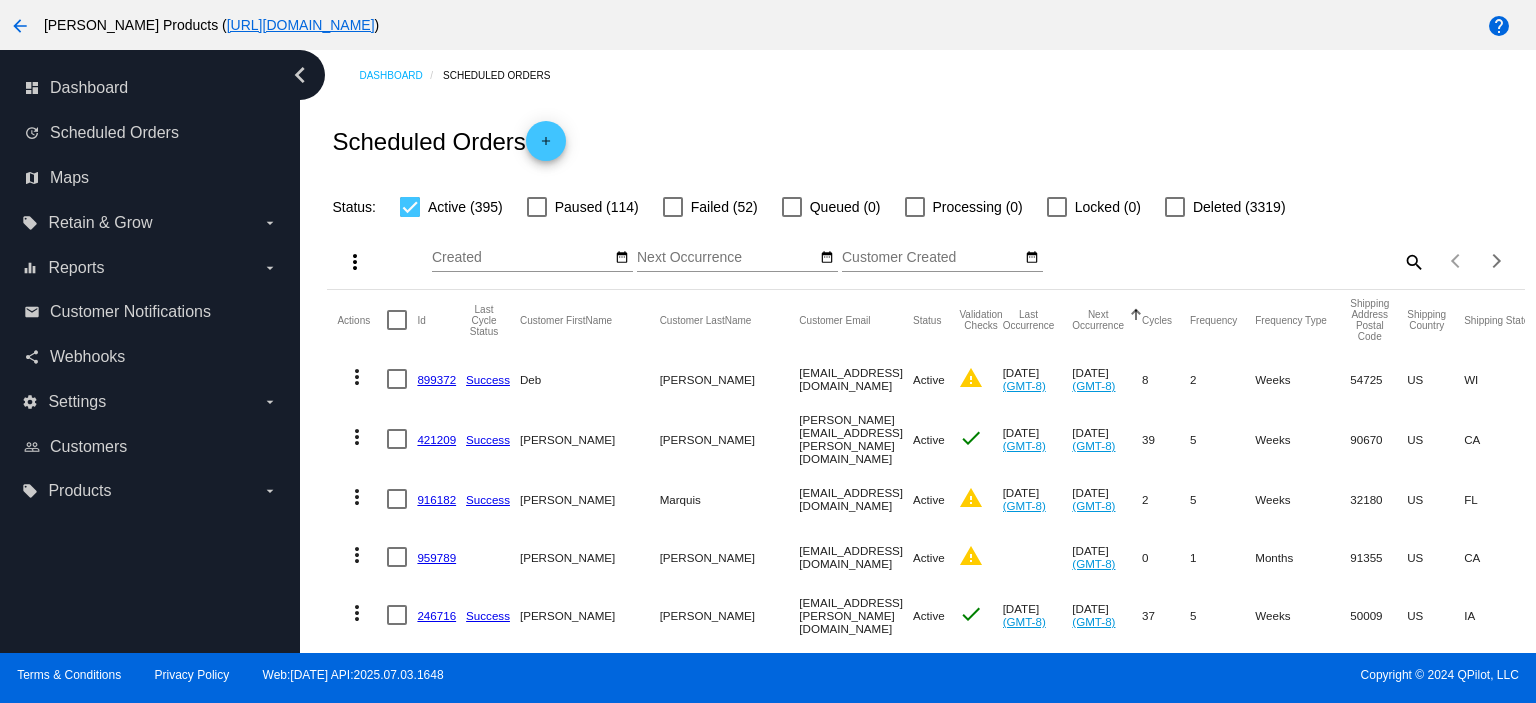click on "421209" 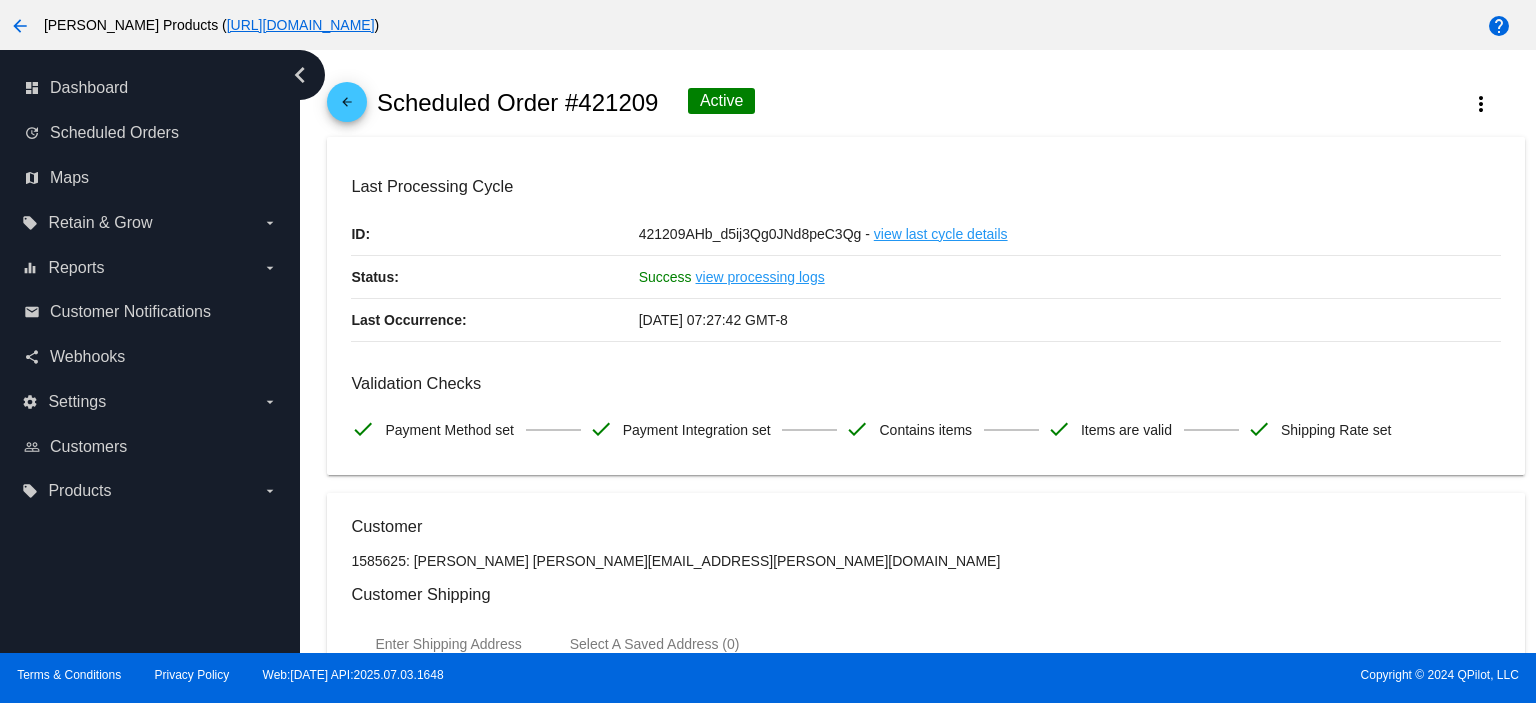 scroll, scrollTop: 0, scrollLeft: 0, axis: both 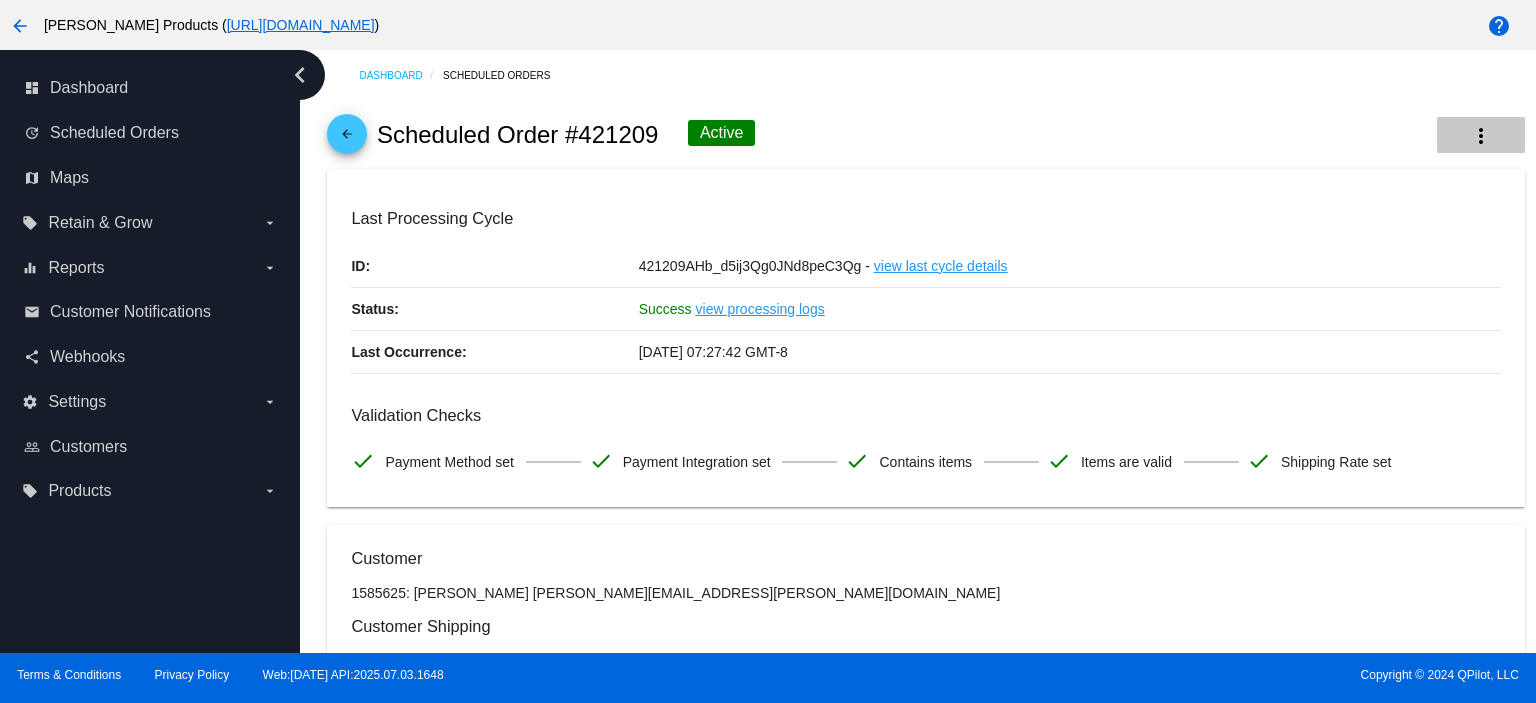 click on "more_vert" 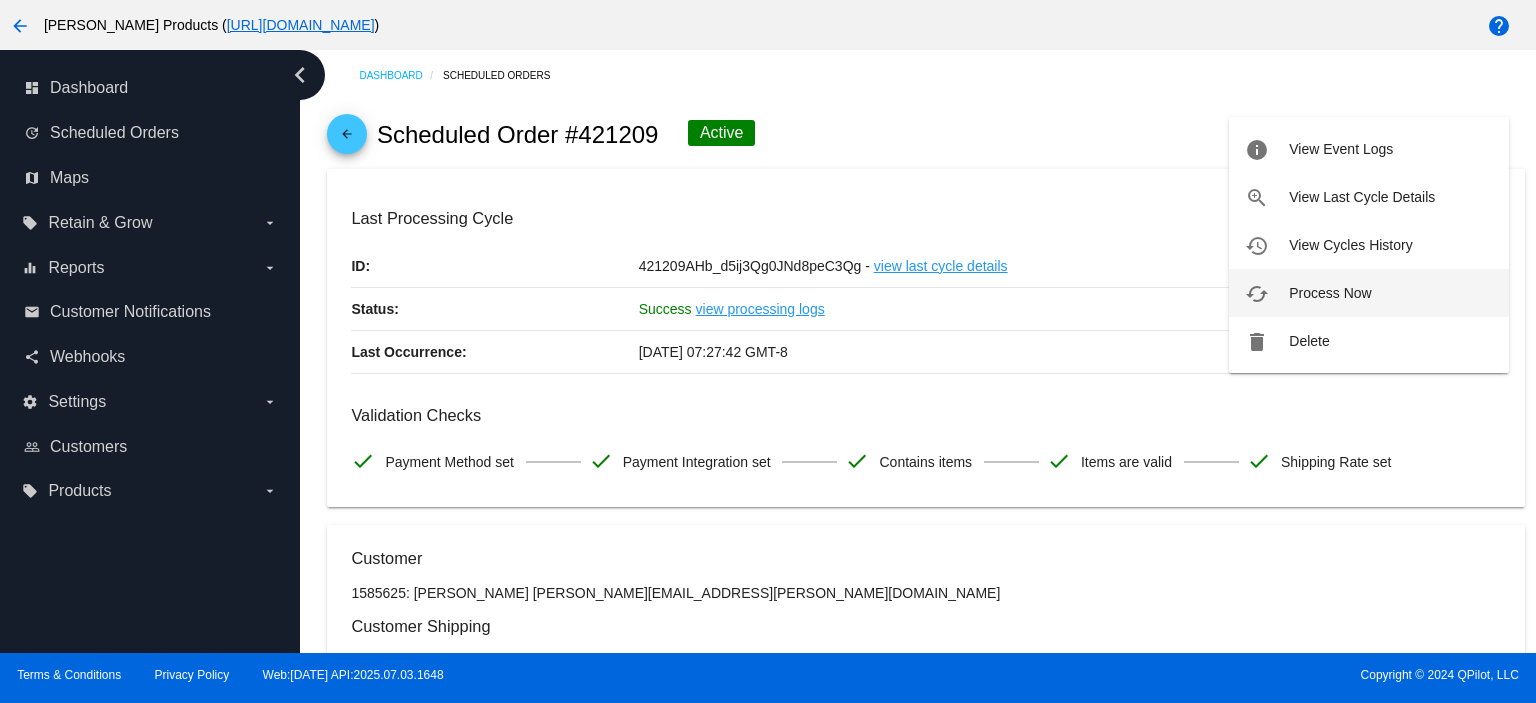 click on "Process Now" at bounding box center (1330, 293) 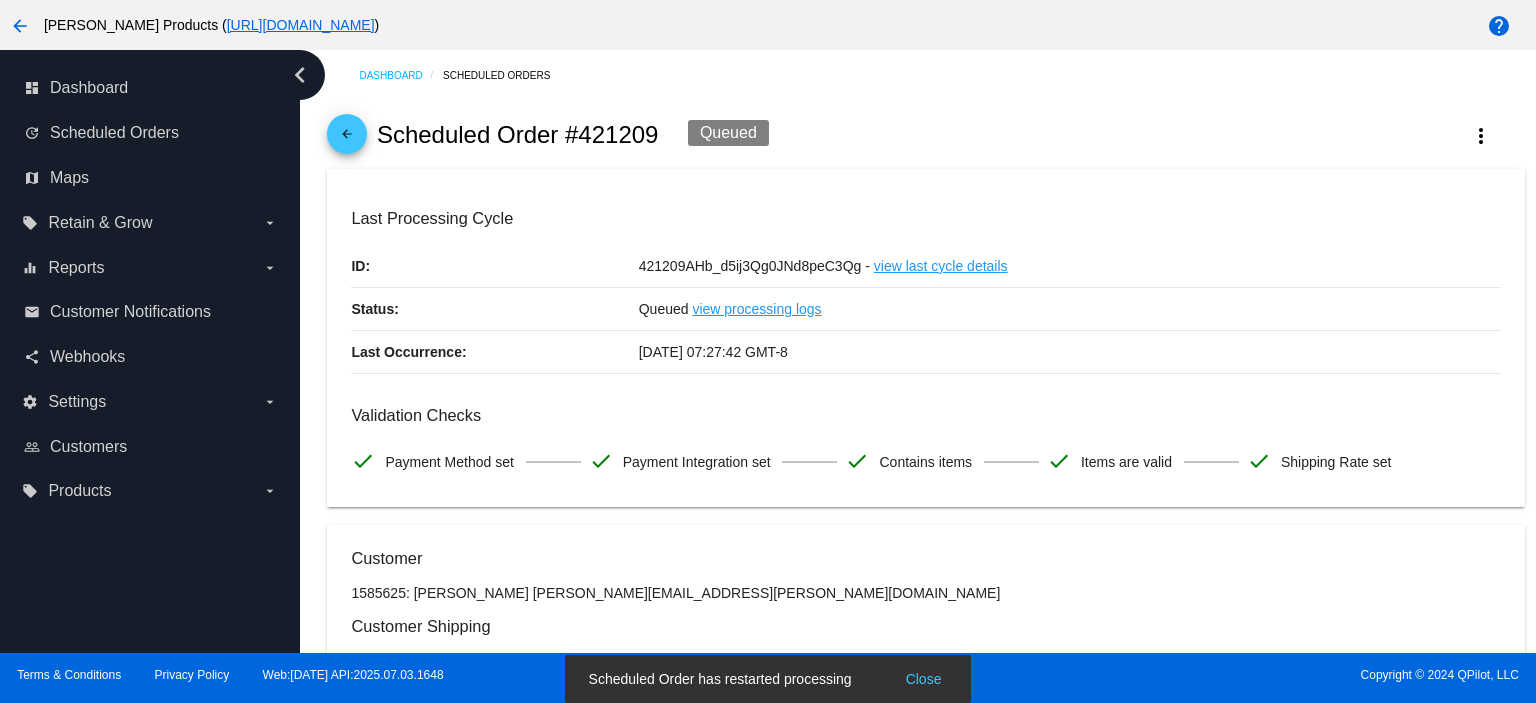 click on "arrow_back" 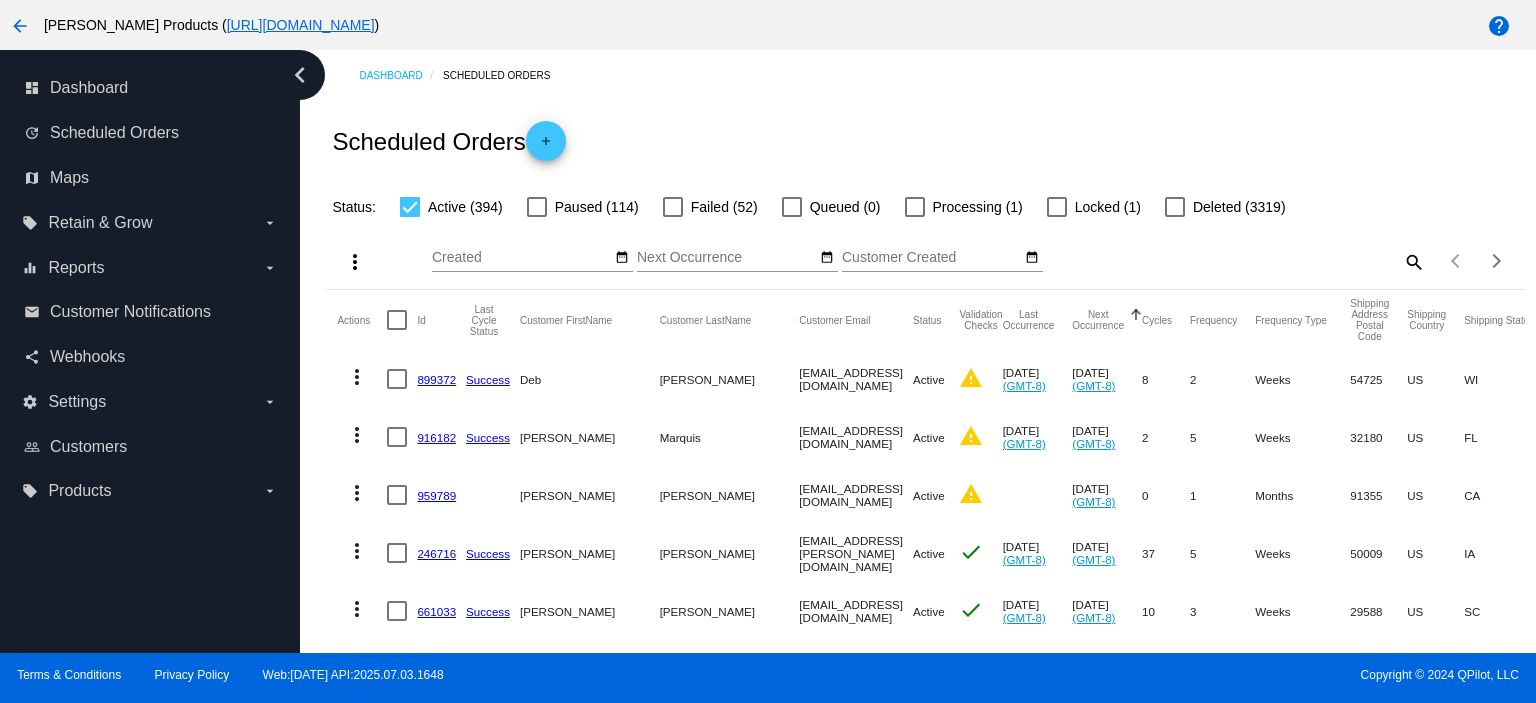 click on "899372" 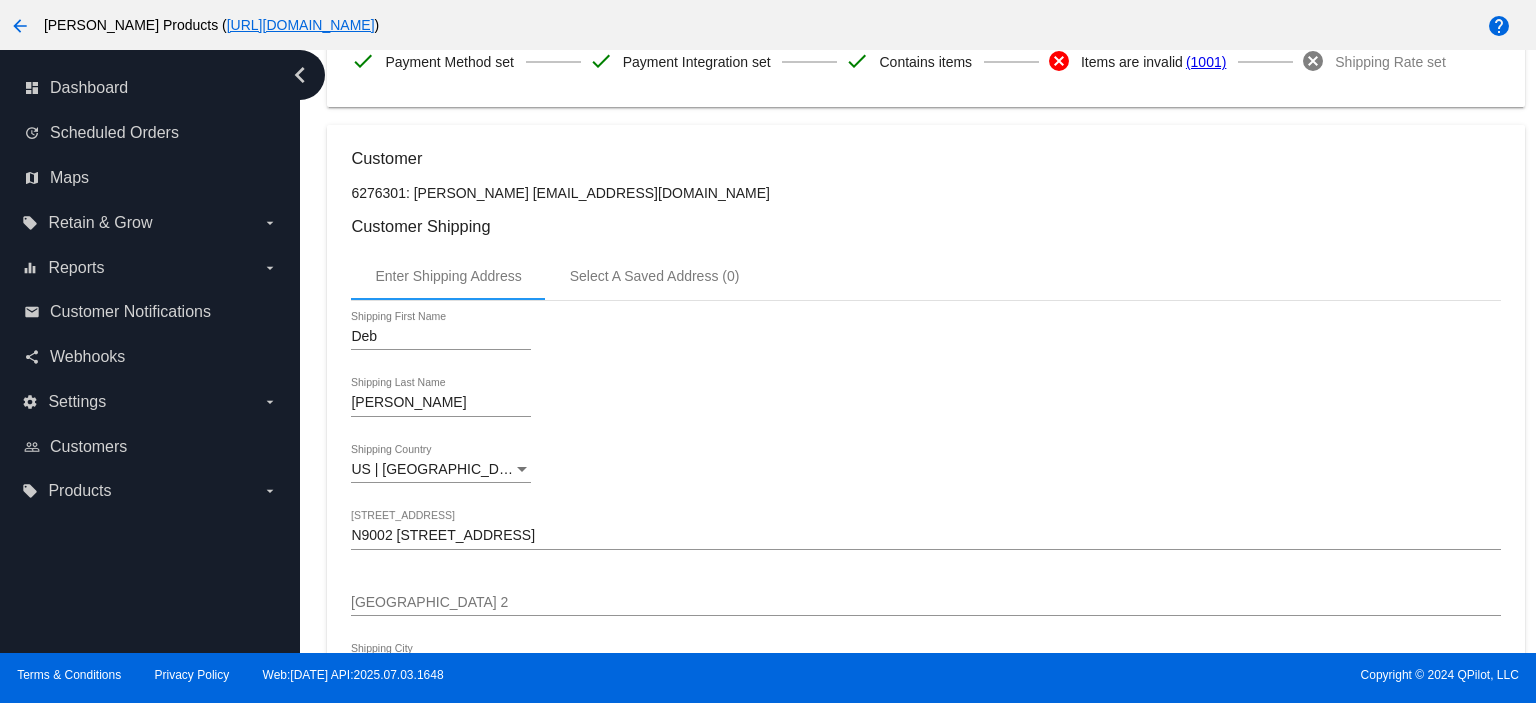 scroll, scrollTop: 0, scrollLeft: 0, axis: both 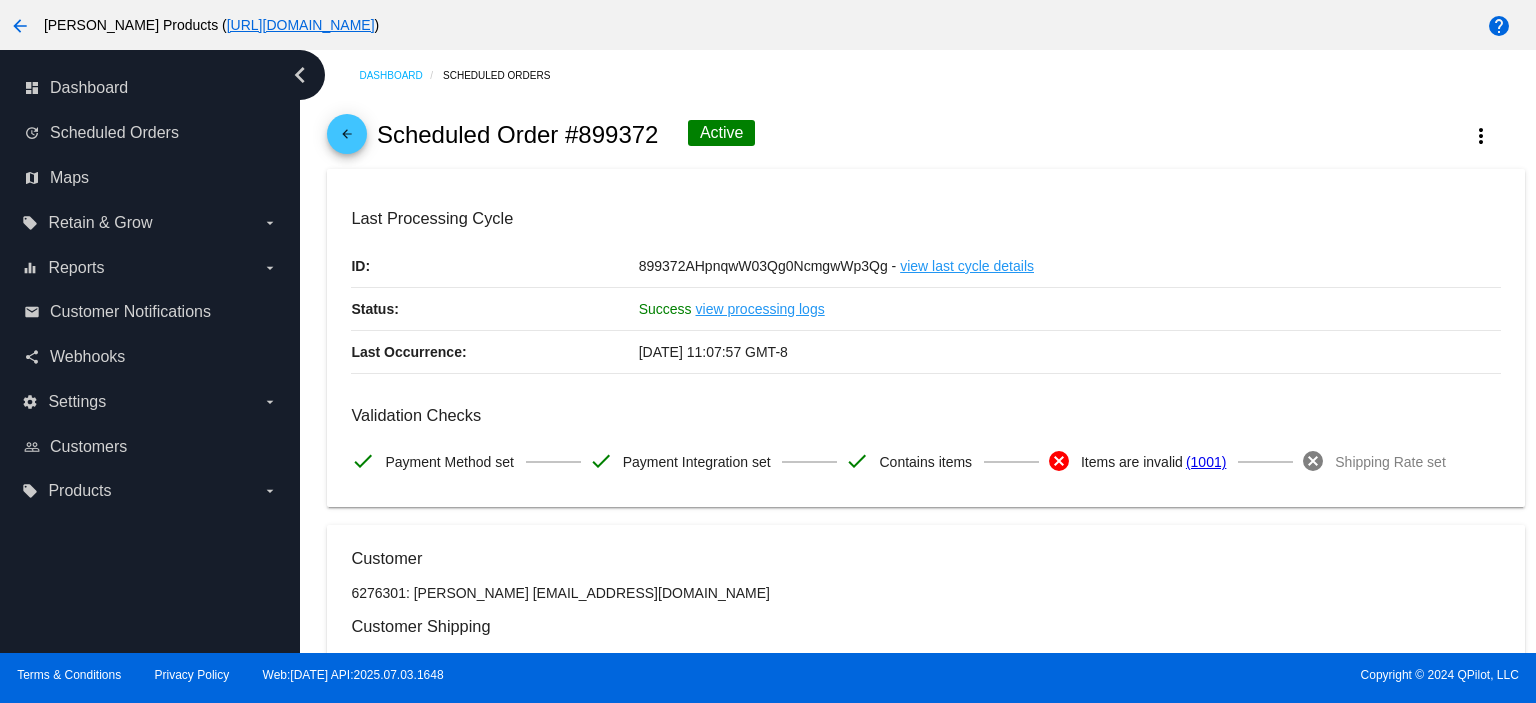 click on "arrow_back" 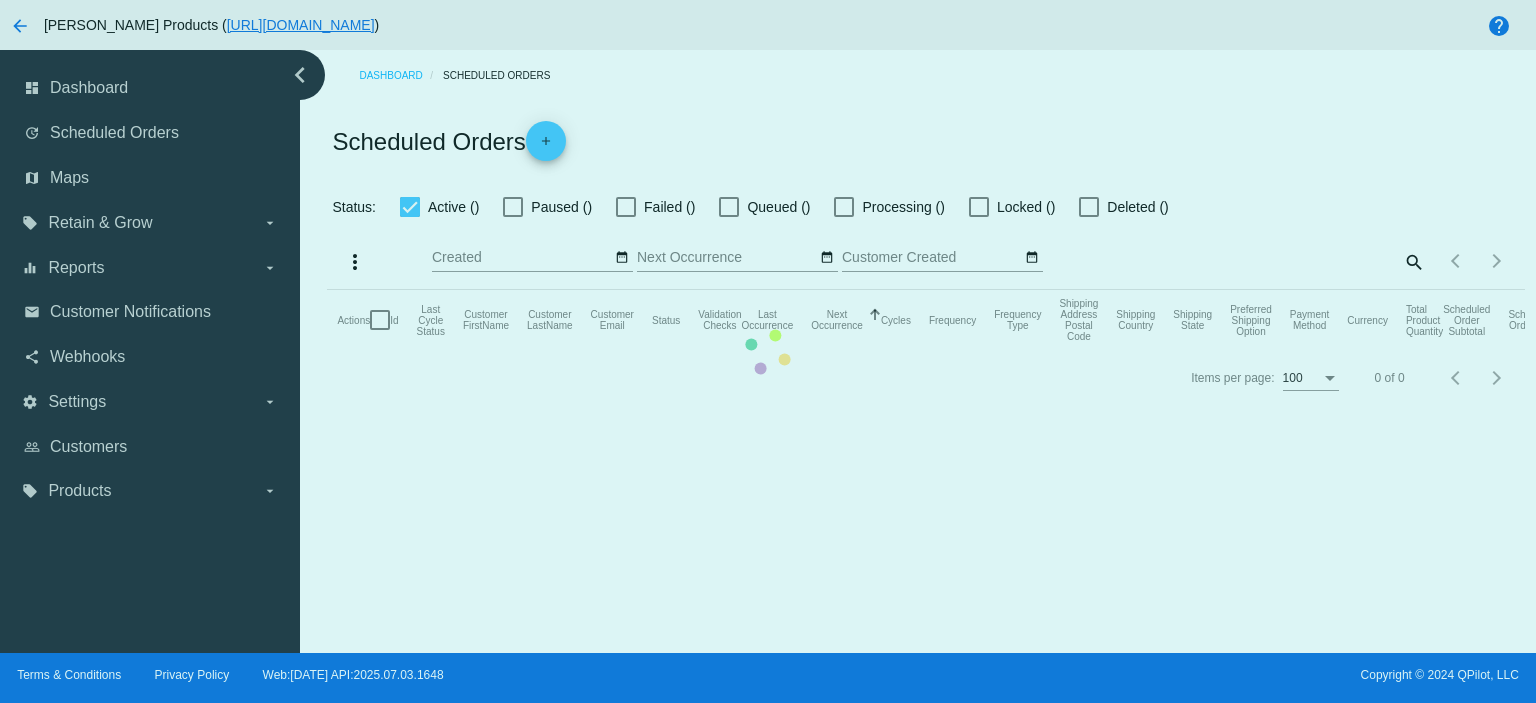 scroll, scrollTop: 0, scrollLeft: 0, axis: both 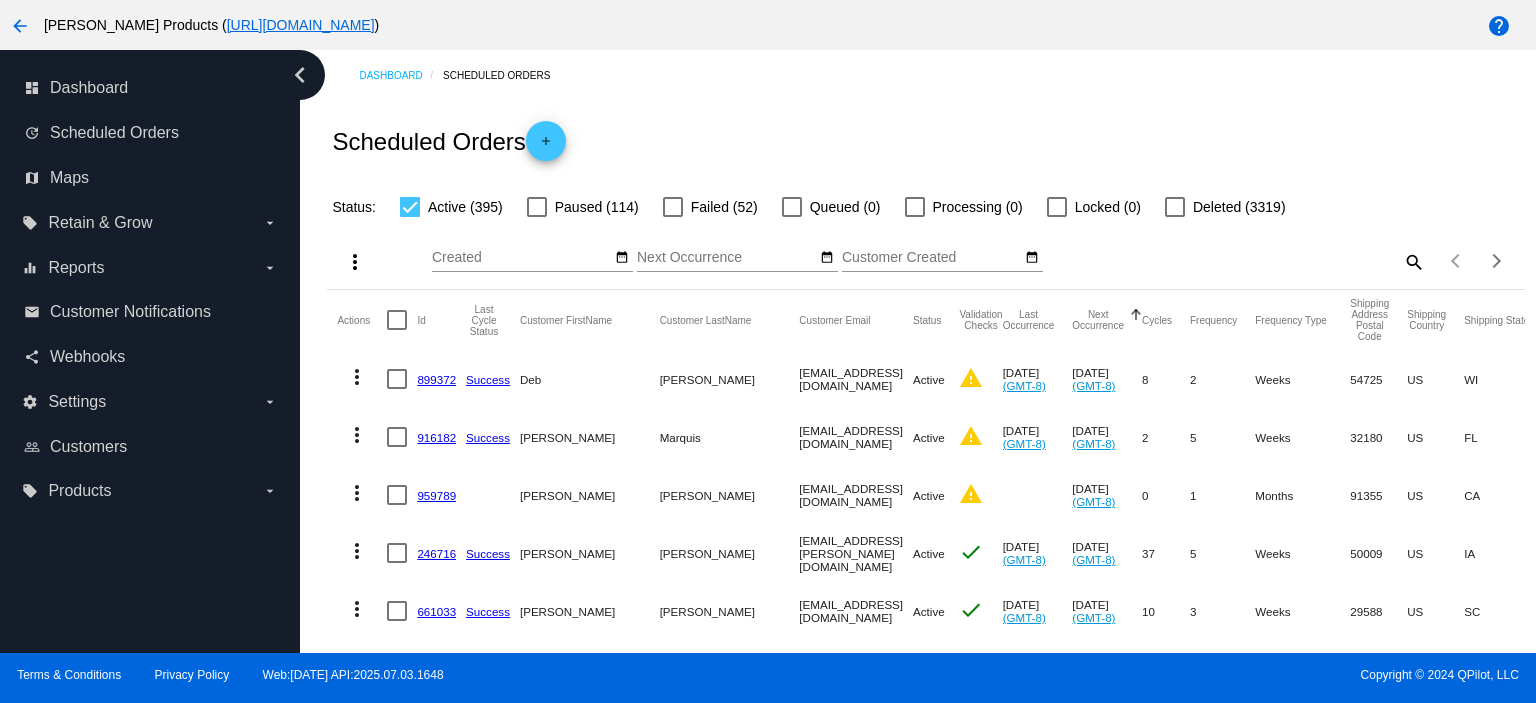 click on "916182" 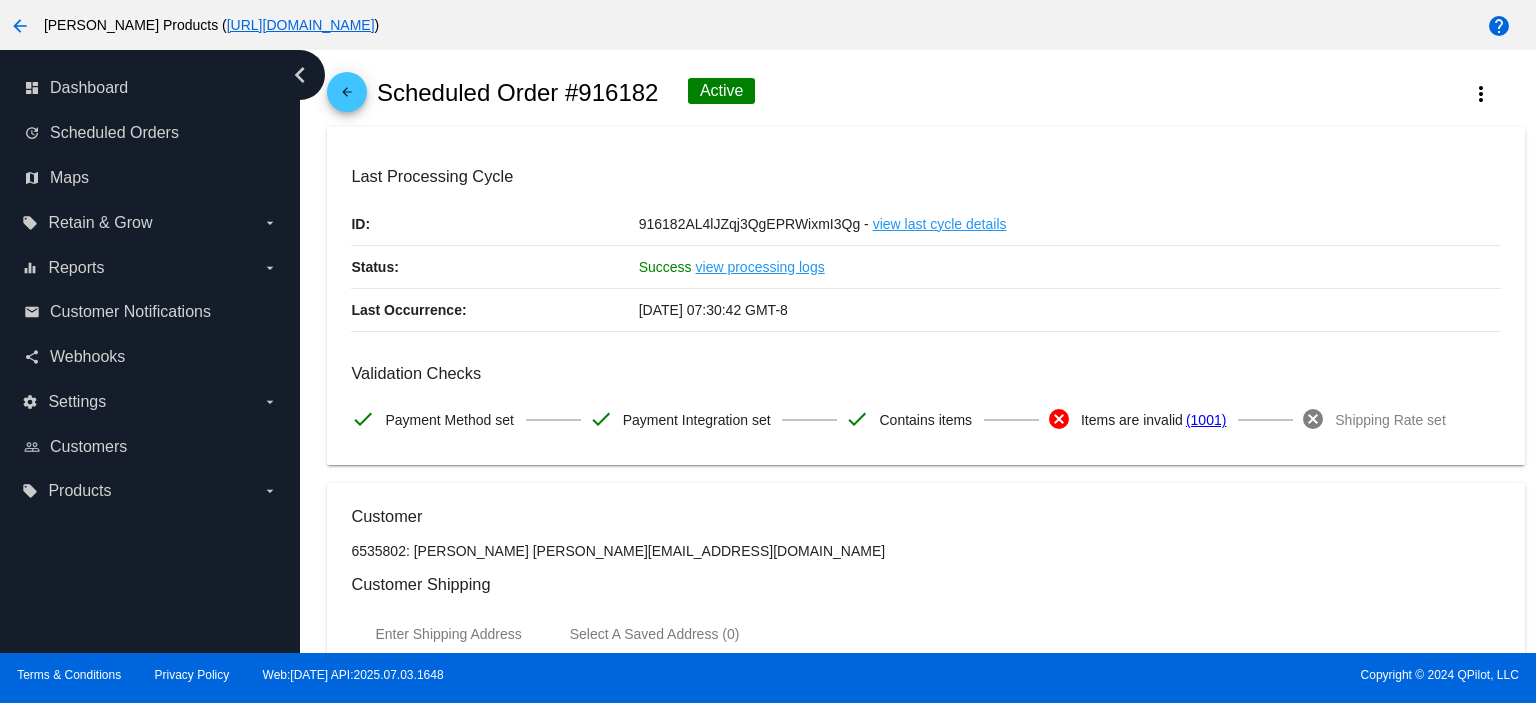 scroll, scrollTop: 0, scrollLeft: 0, axis: both 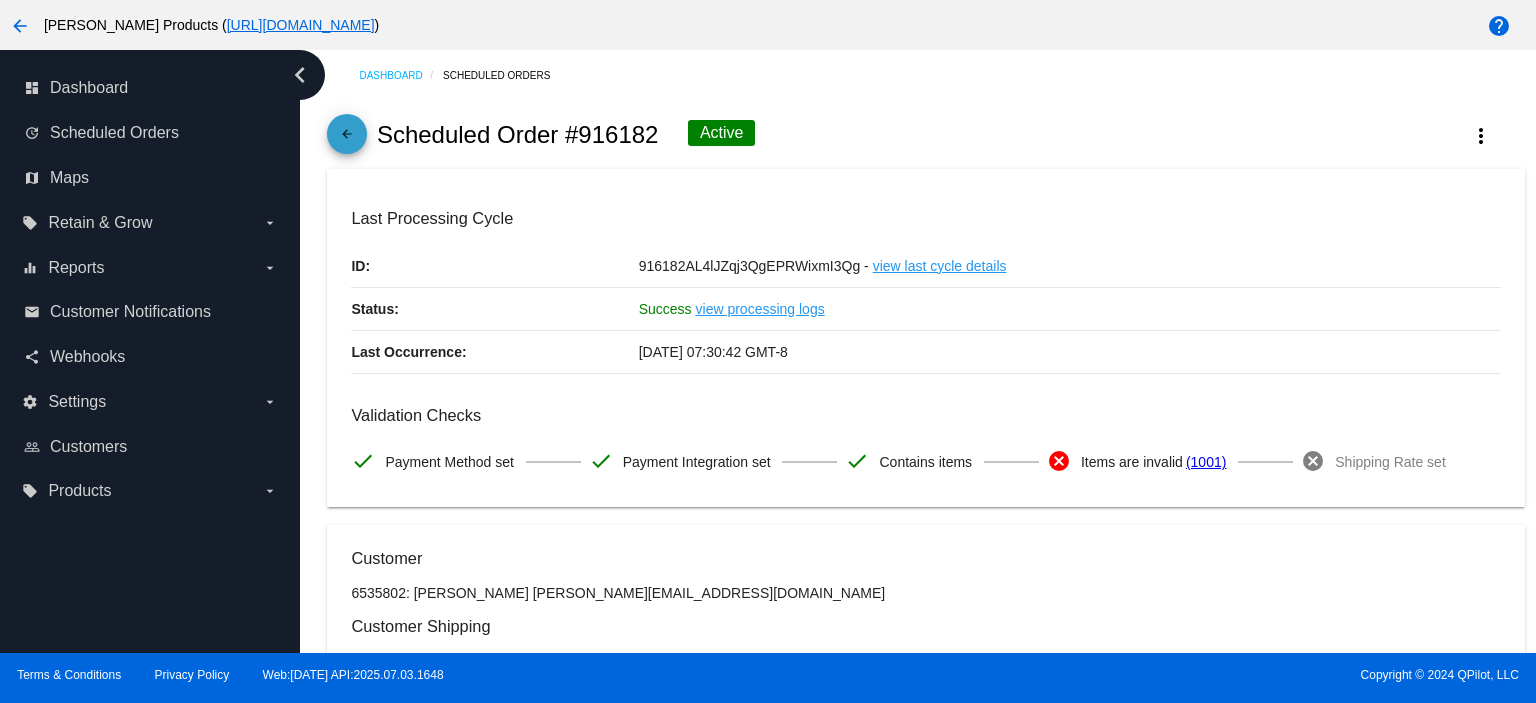 click on "arrow_back" 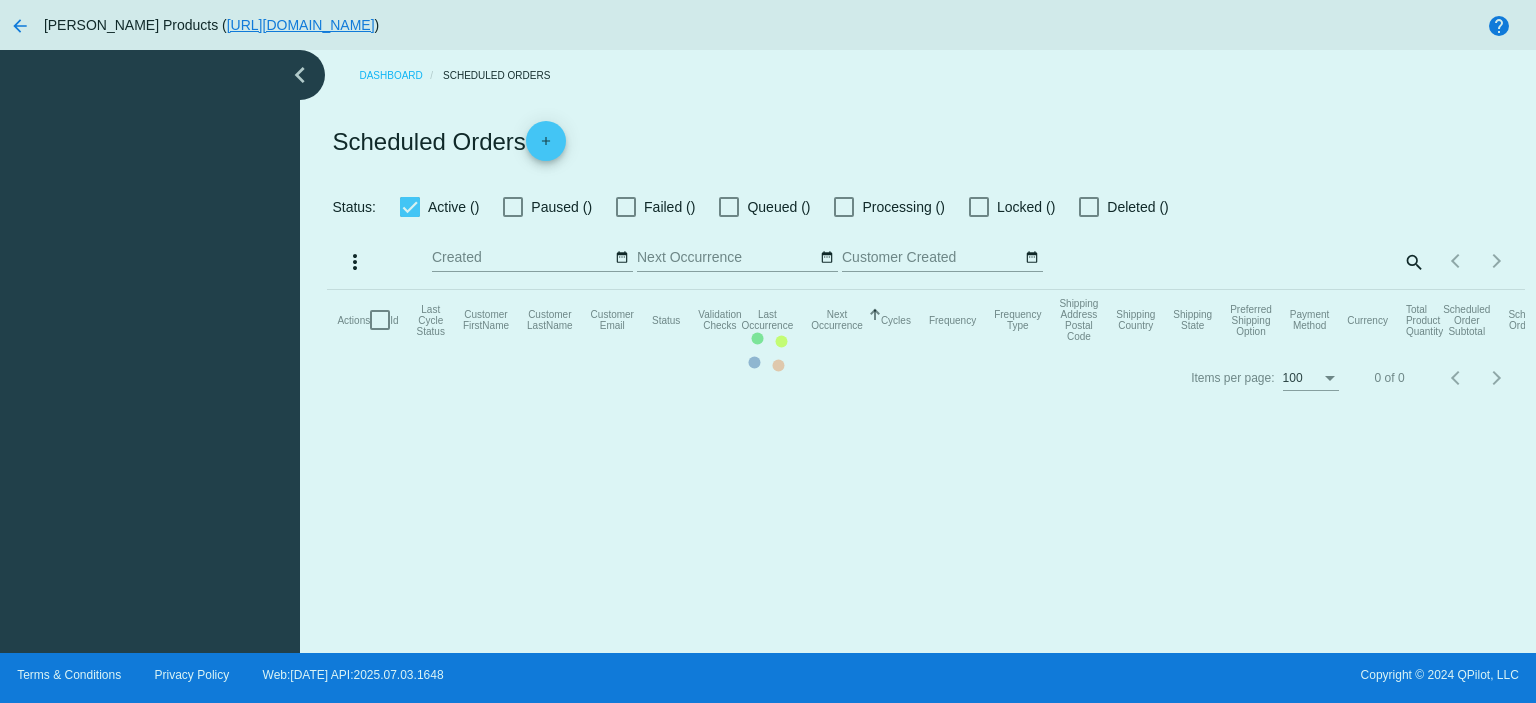 scroll, scrollTop: 0, scrollLeft: 0, axis: both 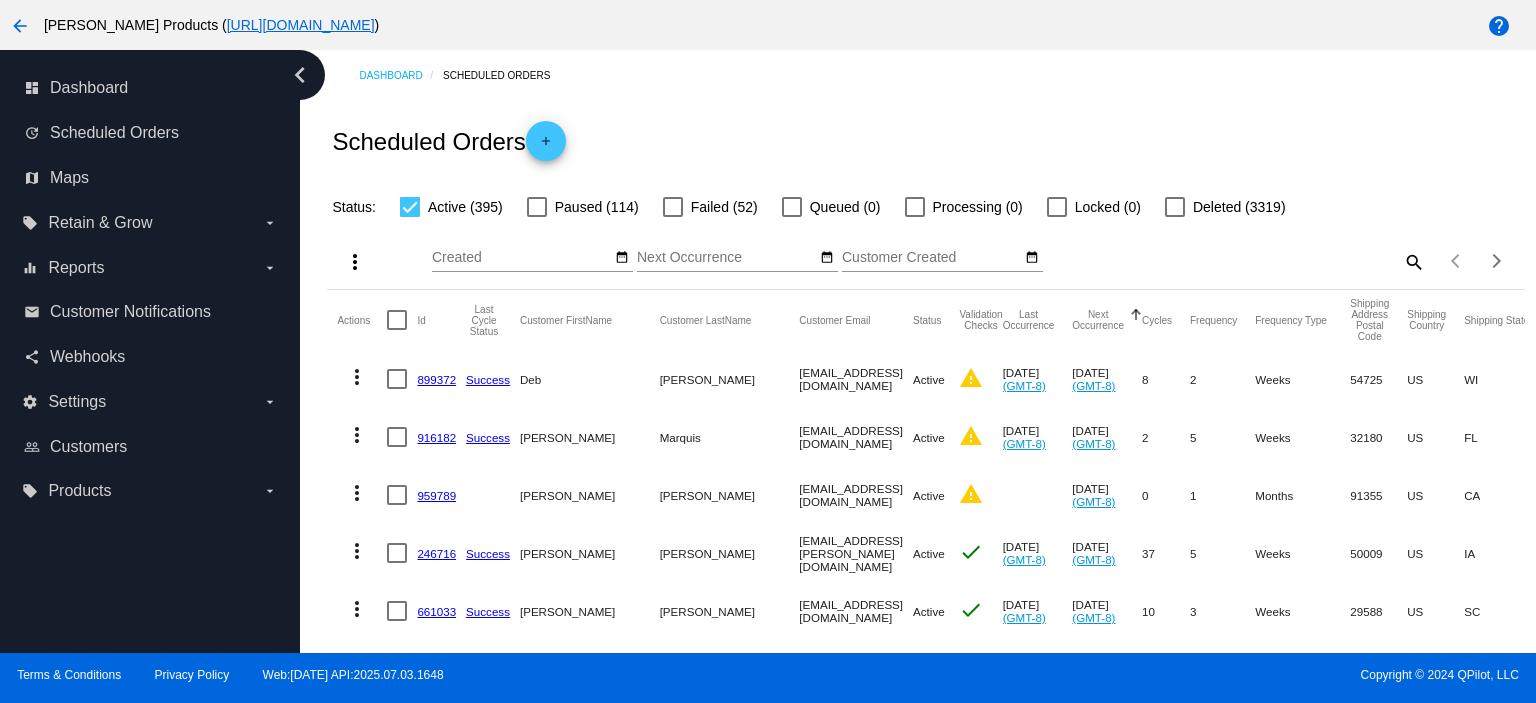 click on "899372" 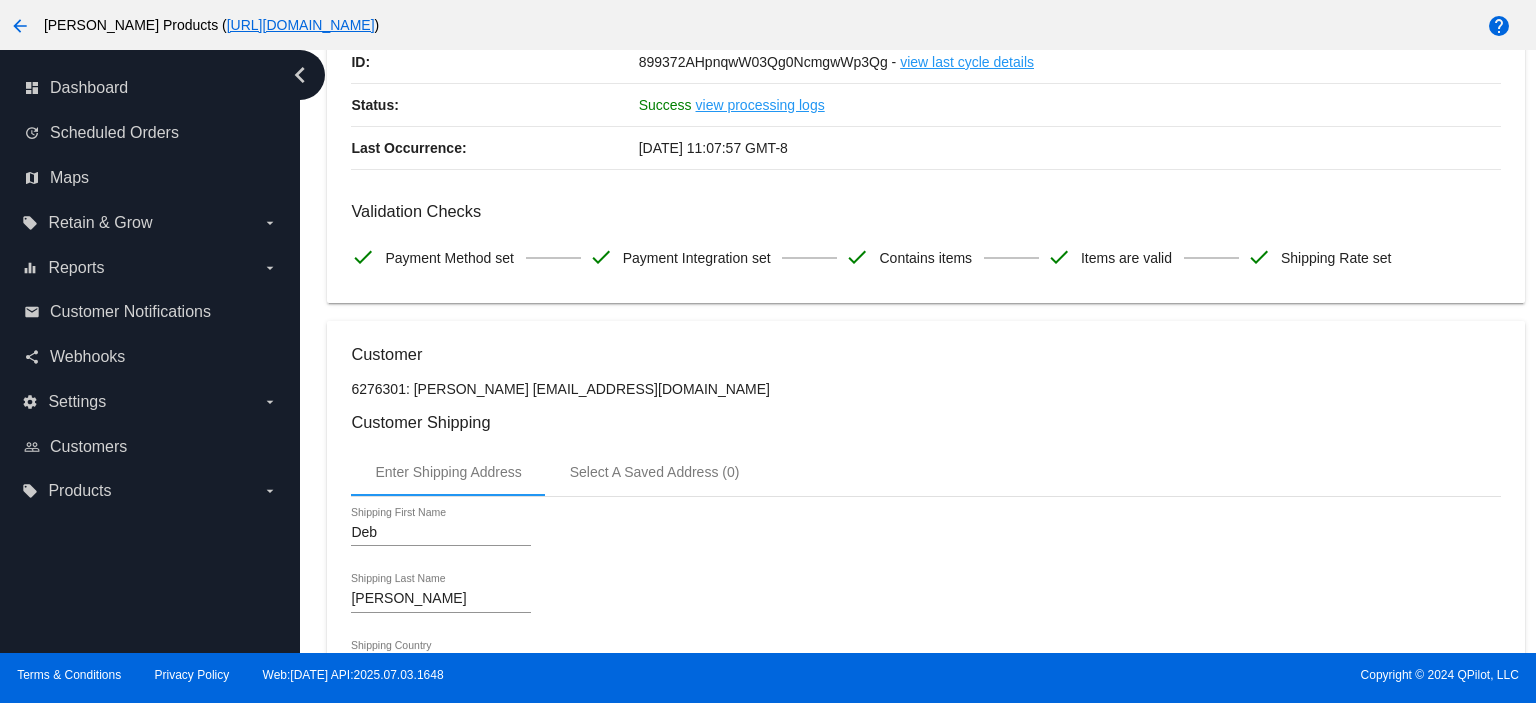 scroll, scrollTop: 0, scrollLeft: 0, axis: both 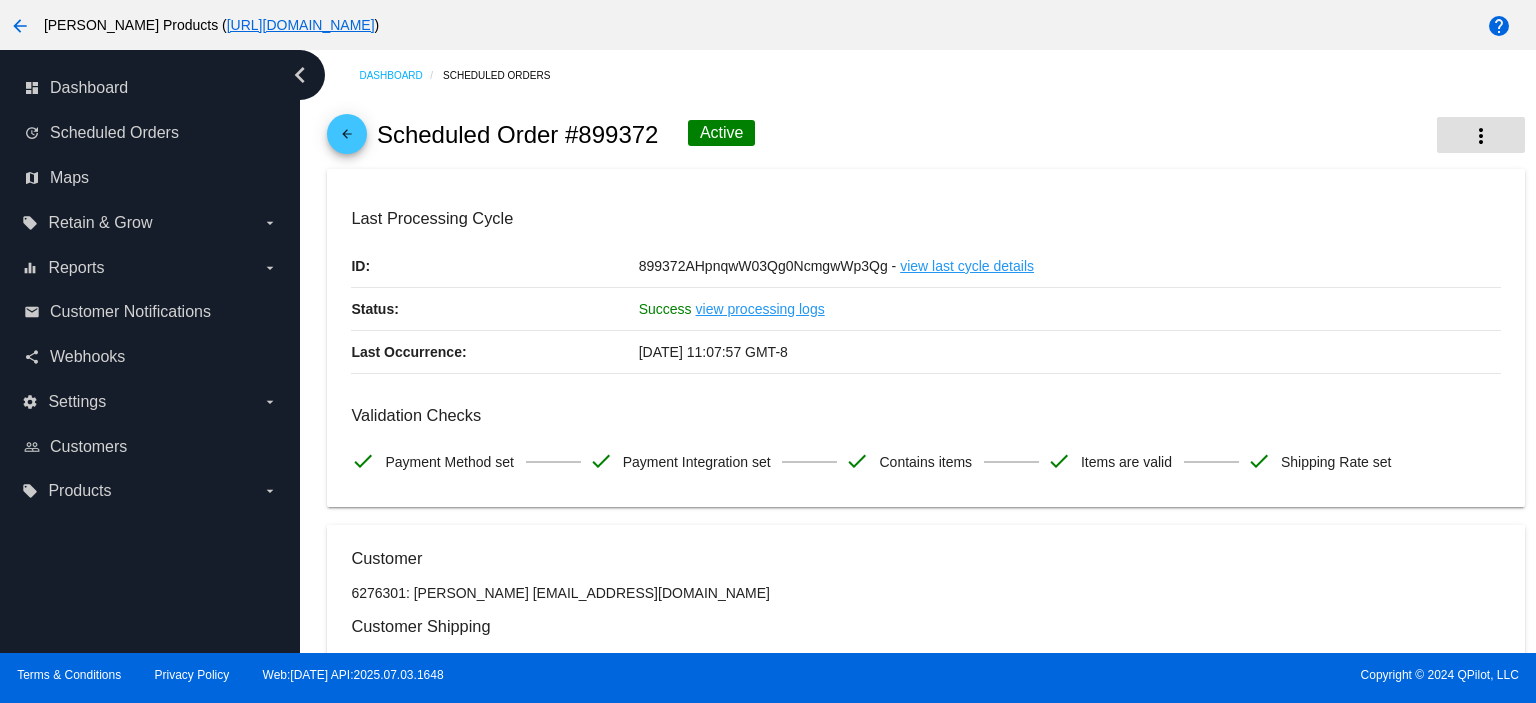 click on "more_vert" 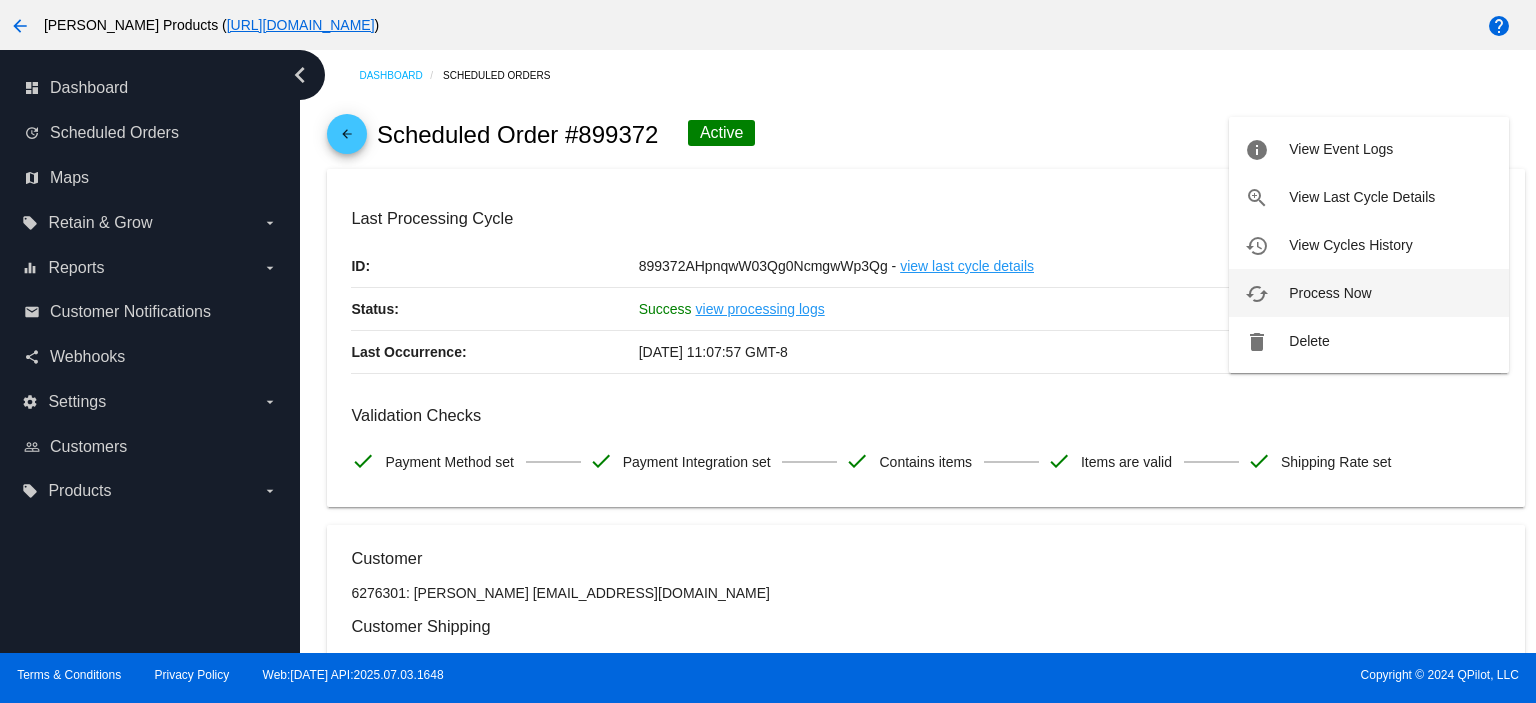 click on "Process Now" at bounding box center [1330, 293] 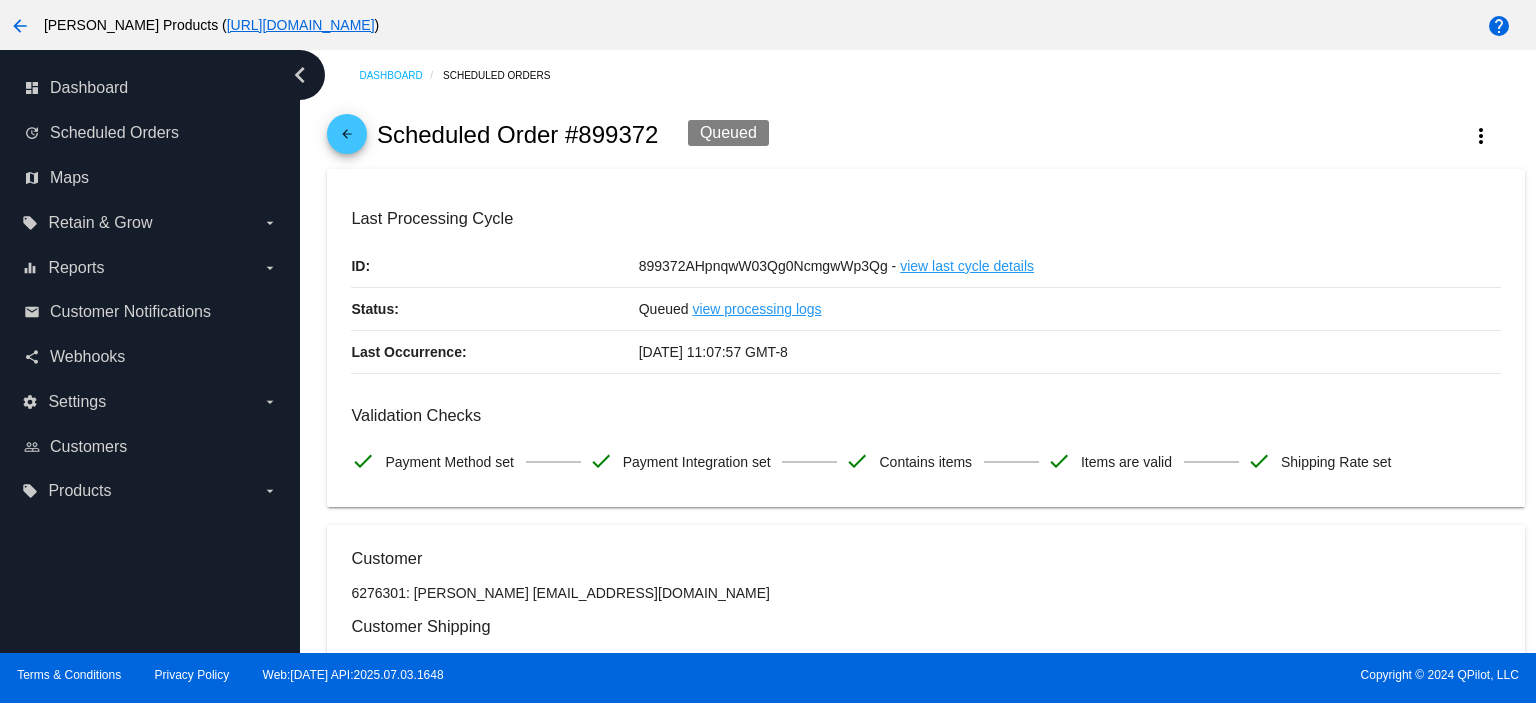 click on "arrow_back" 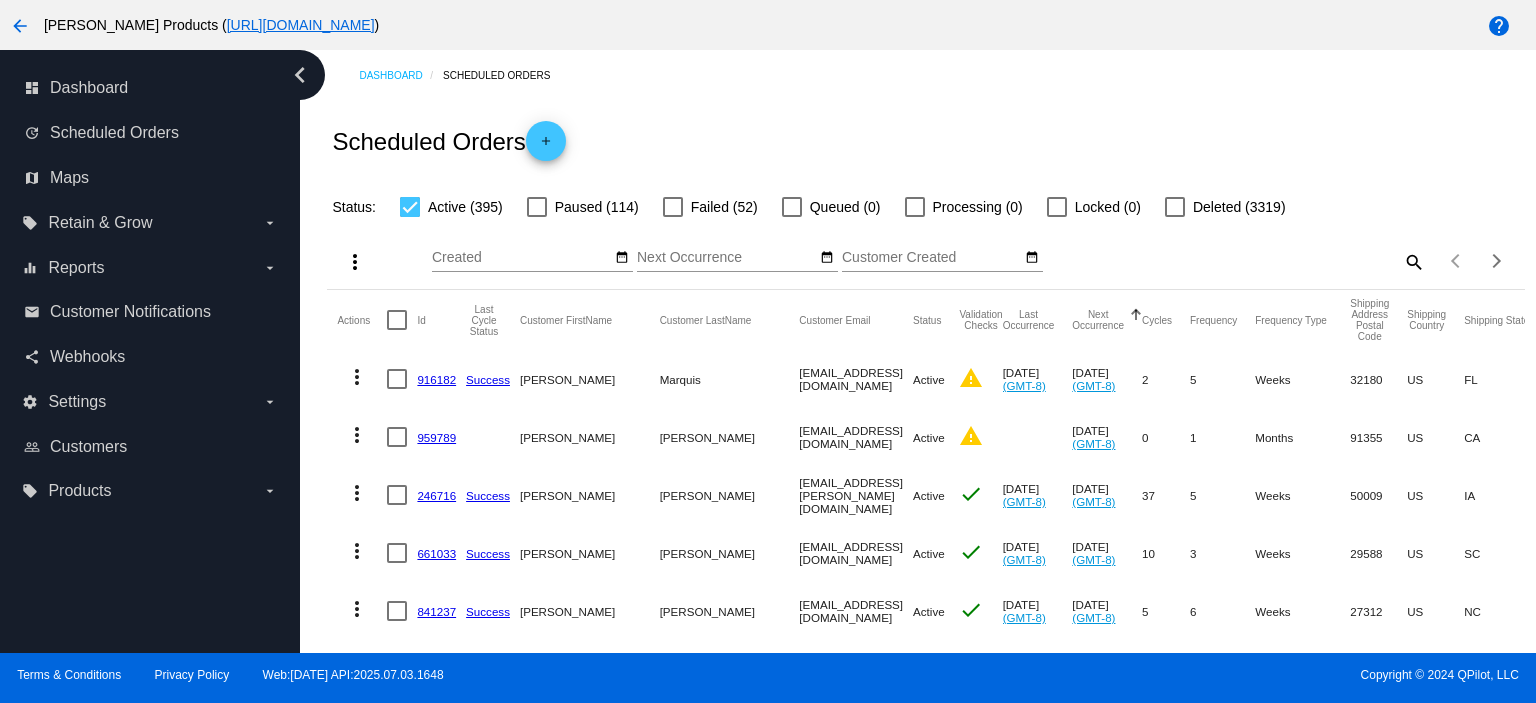 click on "916182" 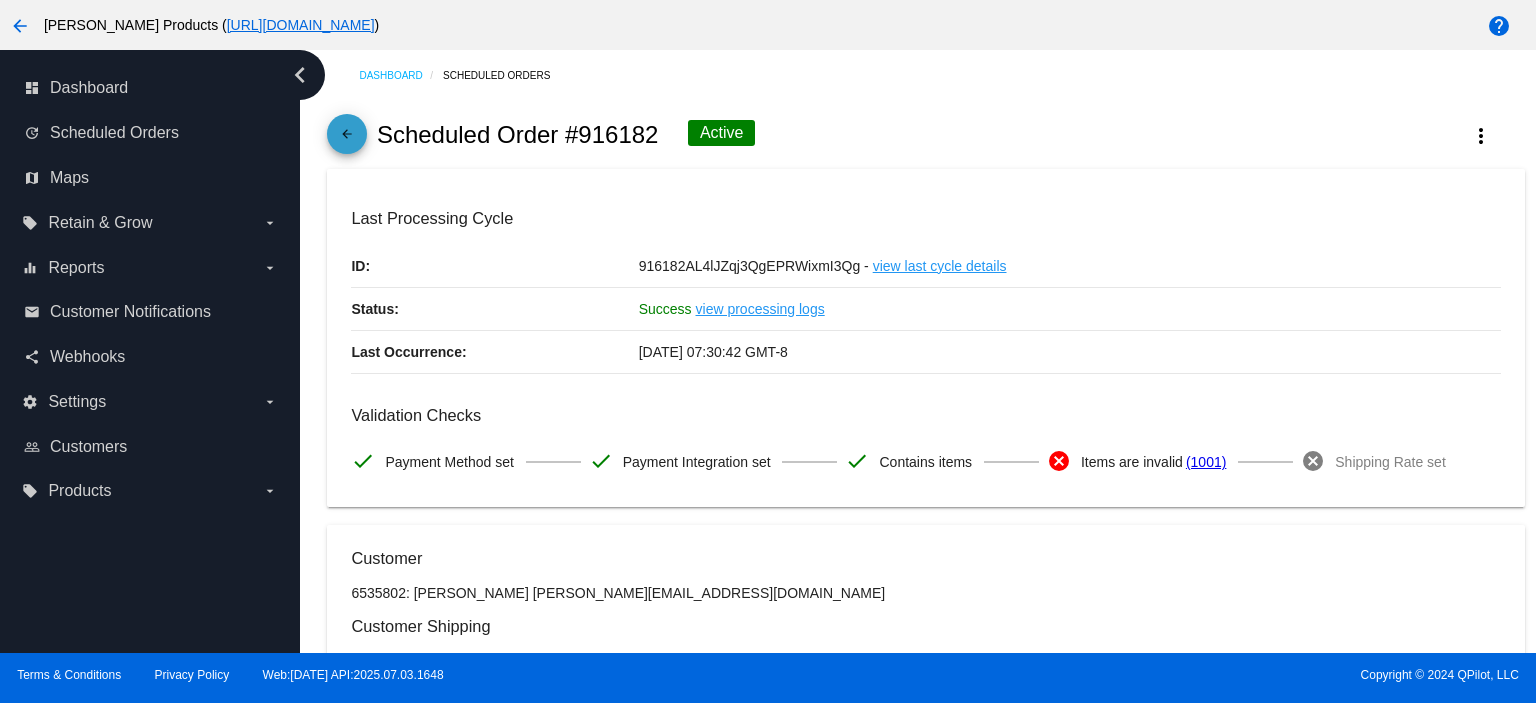 click on "arrow_back" 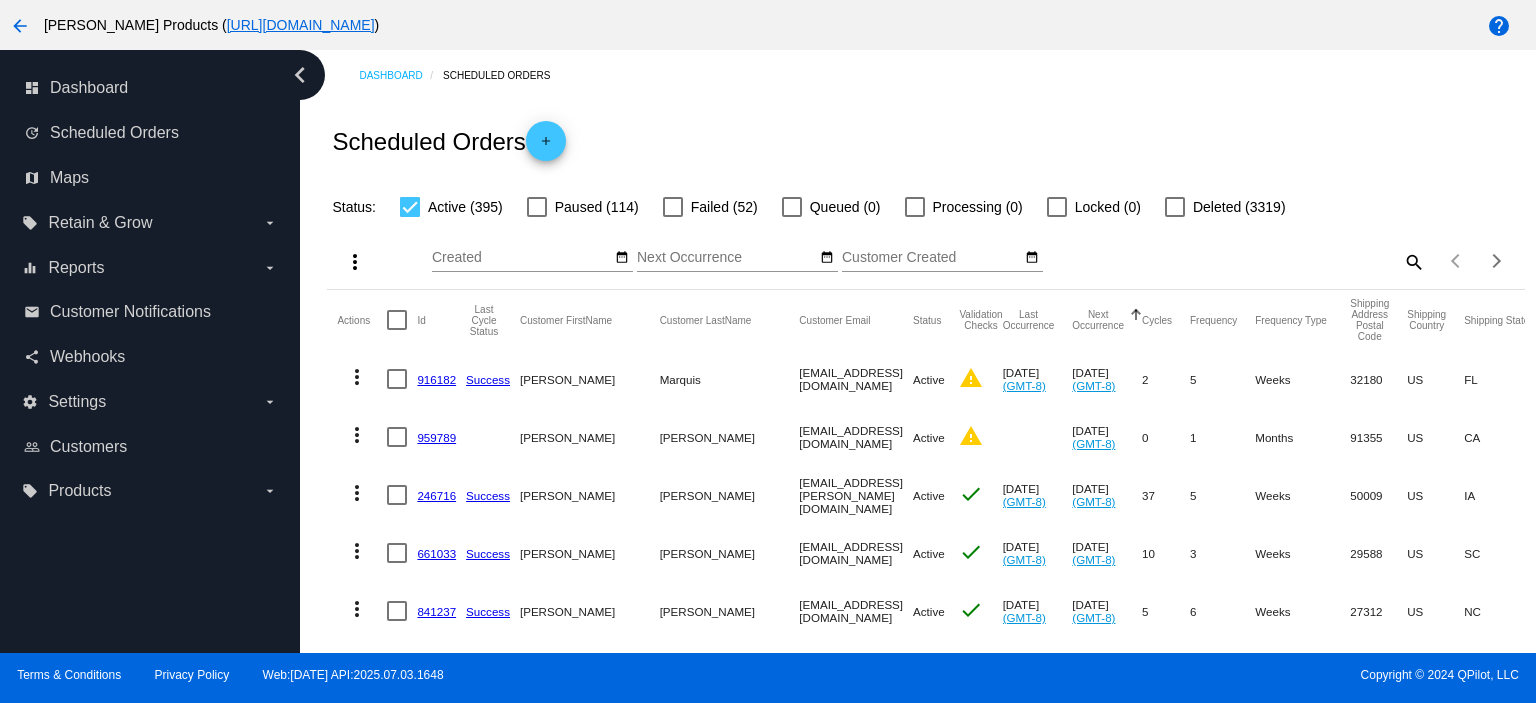 click on "959789" 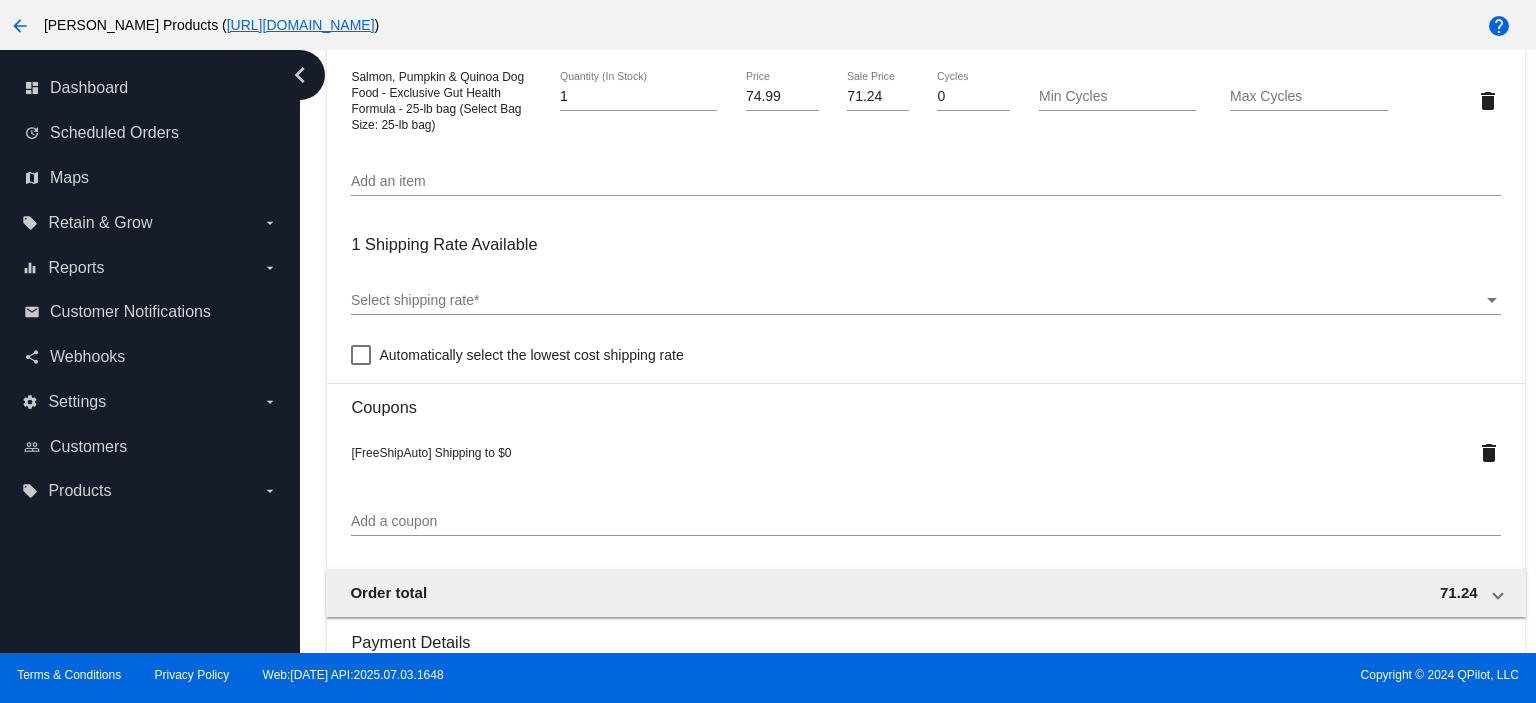 scroll, scrollTop: 1333, scrollLeft: 0, axis: vertical 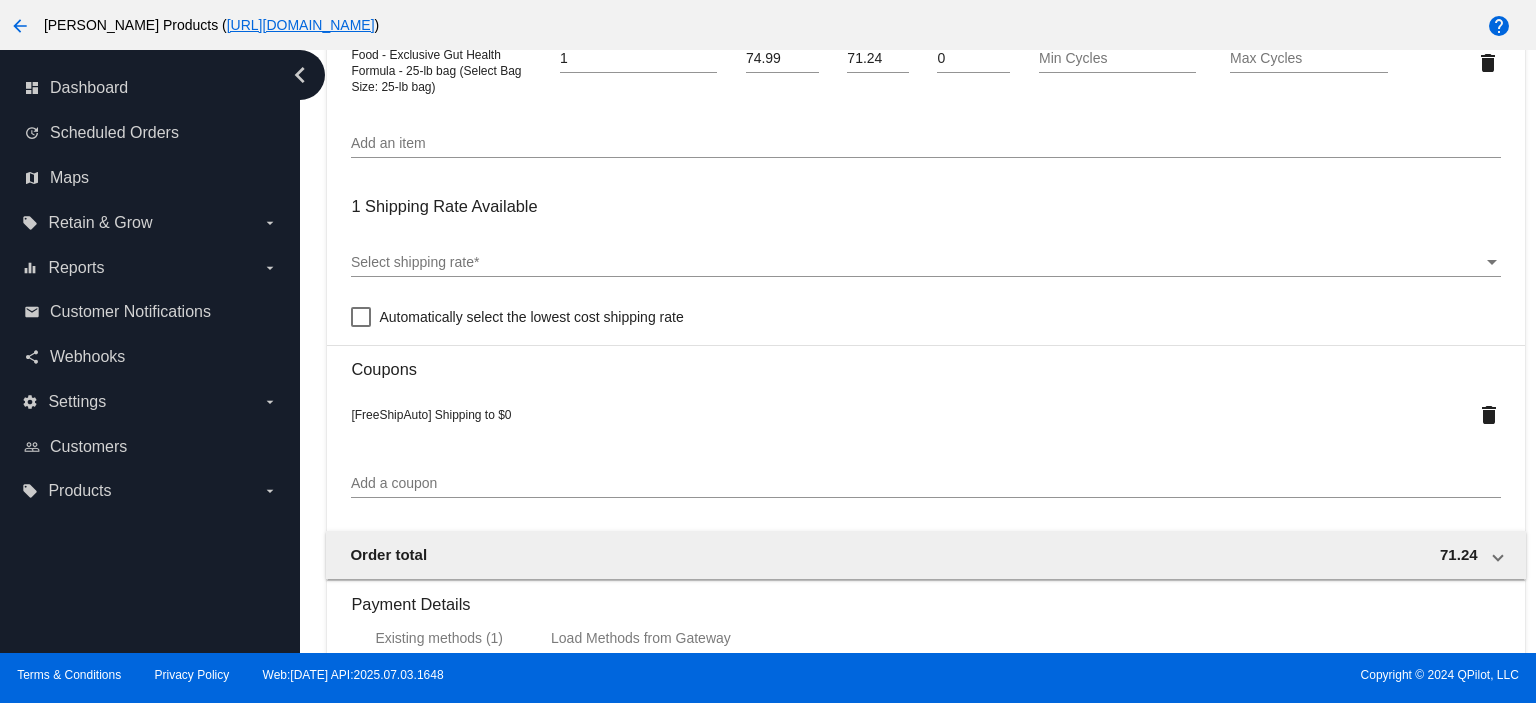 click at bounding box center (361, 317) 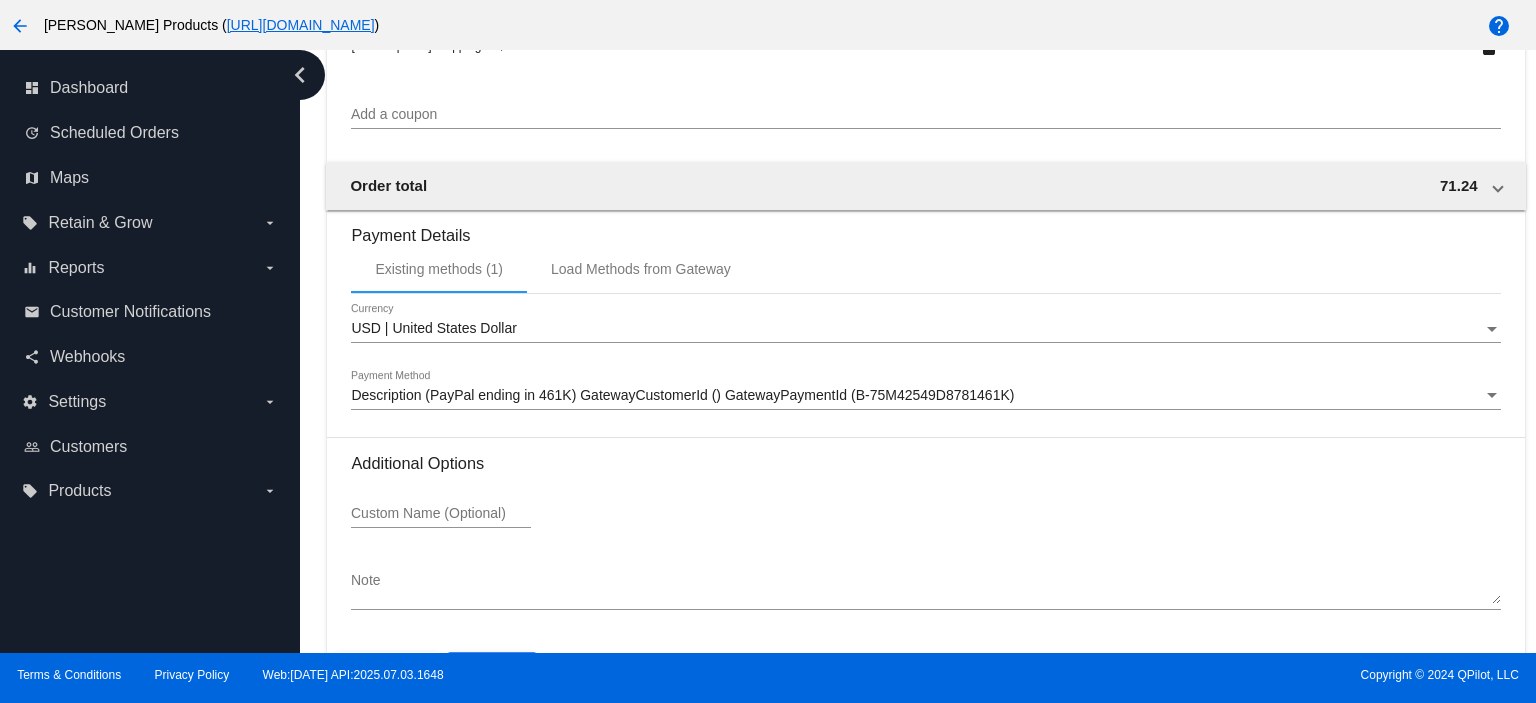 scroll, scrollTop: 1777, scrollLeft: 0, axis: vertical 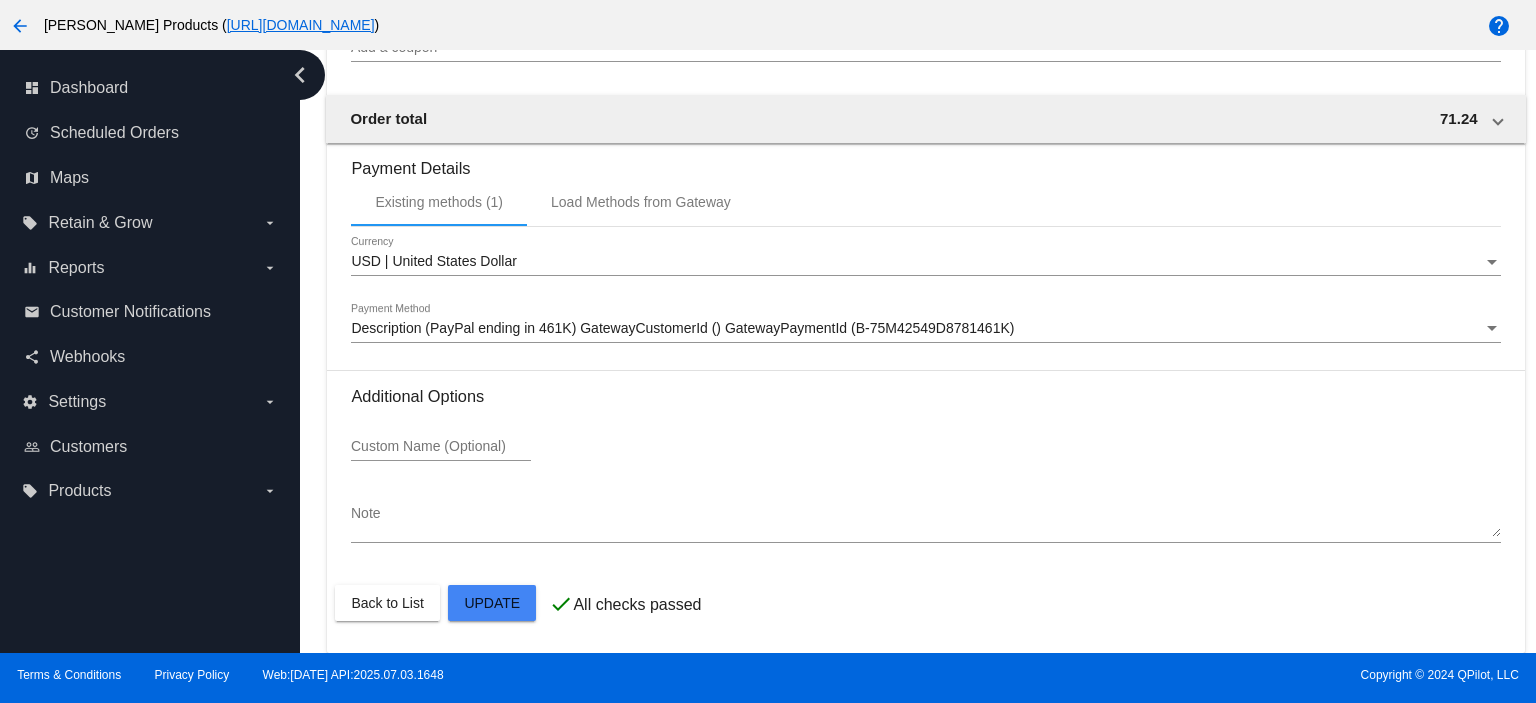 click on "Customer
6814449: Eric Simpkins
simpkey18622@gmail.com
Customer Shipping
Enter Shipping Address Select A Saved Address (0)
Eric
Shipping First Name
Simpkins
Shipping Last Name
US | USA
Shipping Country
25888 Milano Lane
Shipping Street 1
Valencia
Shipping Street 2
Santa Clarita
Shipping City
CA | California
Shipping State
91355
Shipping Postcode
Scheduled Order Details
Frequency:
Every 1 months
Active
1" 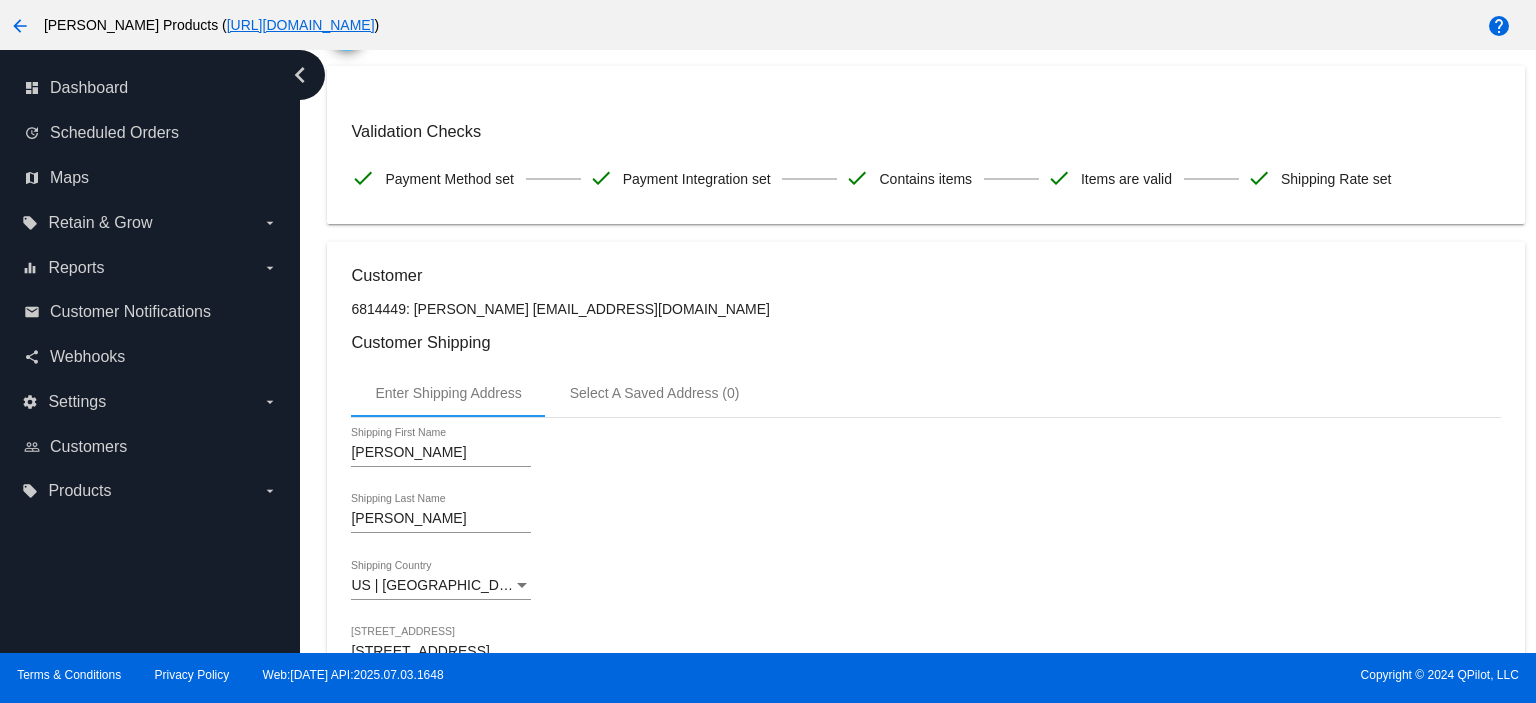 scroll, scrollTop: 0, scrollLeft: 0, axis: both 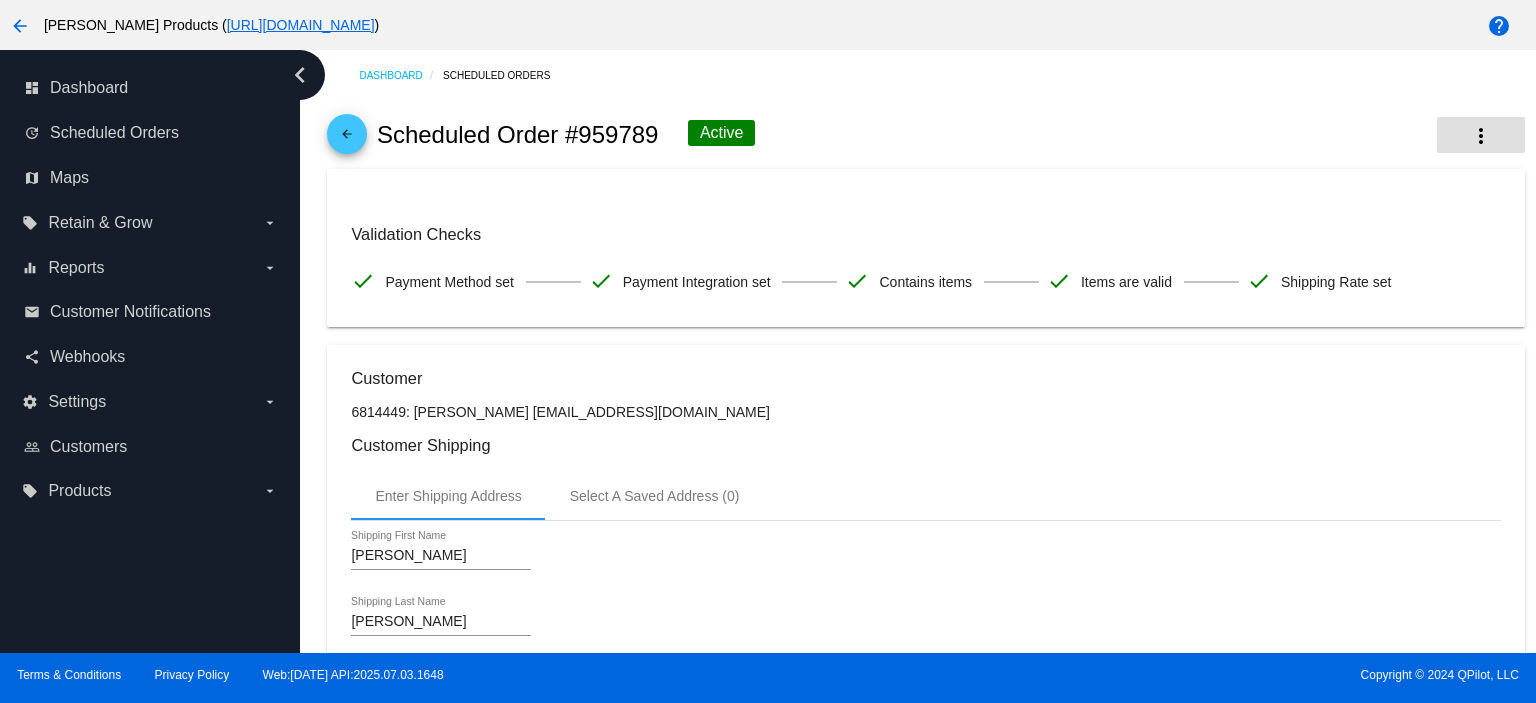 click on "more_vert" 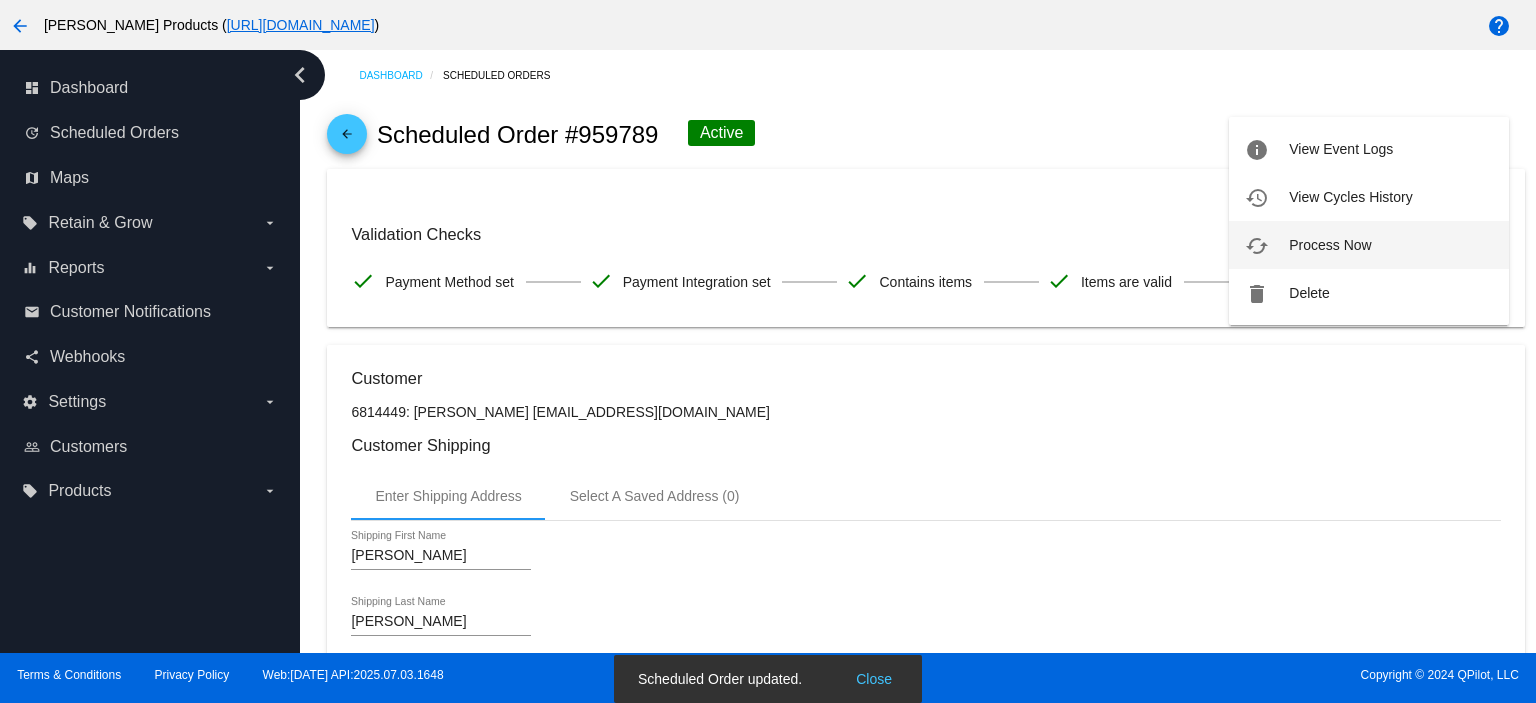 click on "cached
Process Now" at bounding box center (1369, 245) 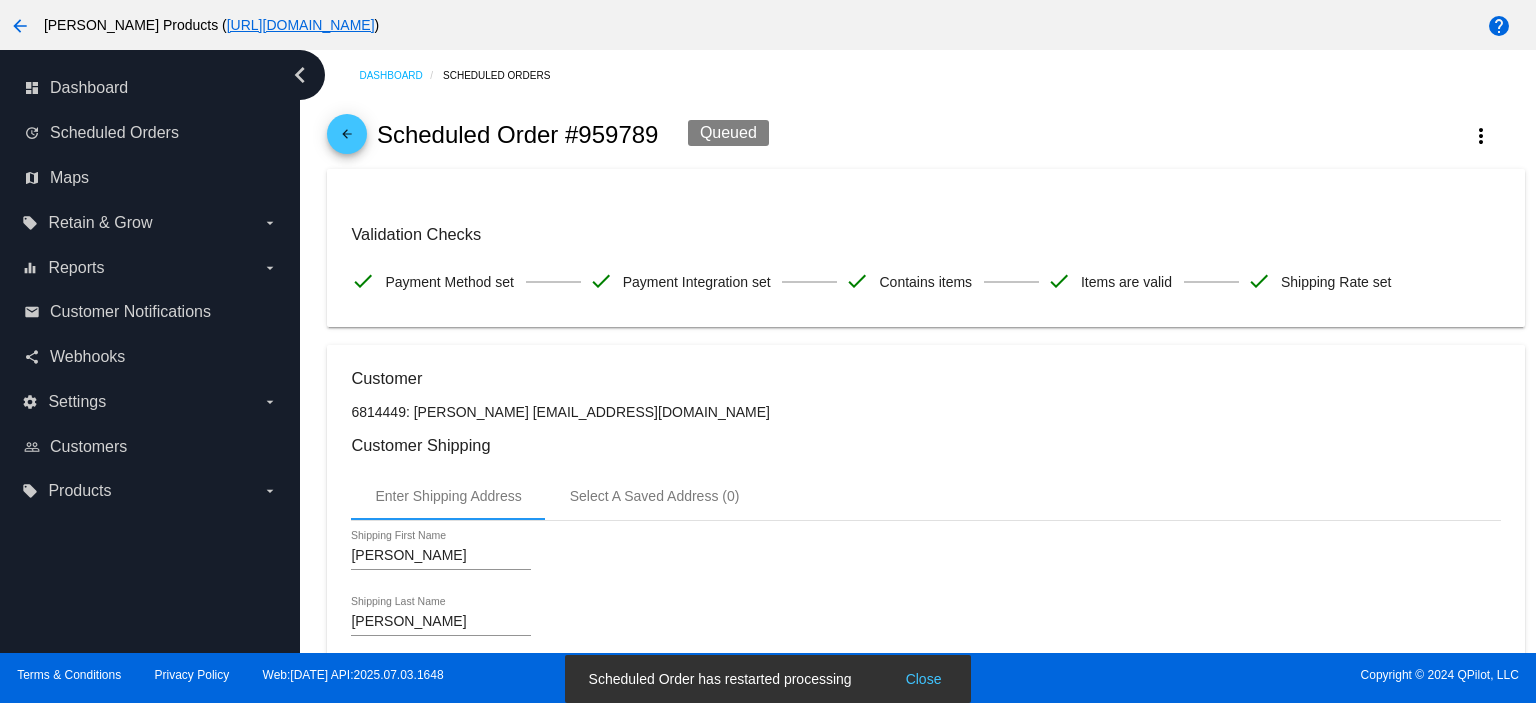 click on "arrow_back" 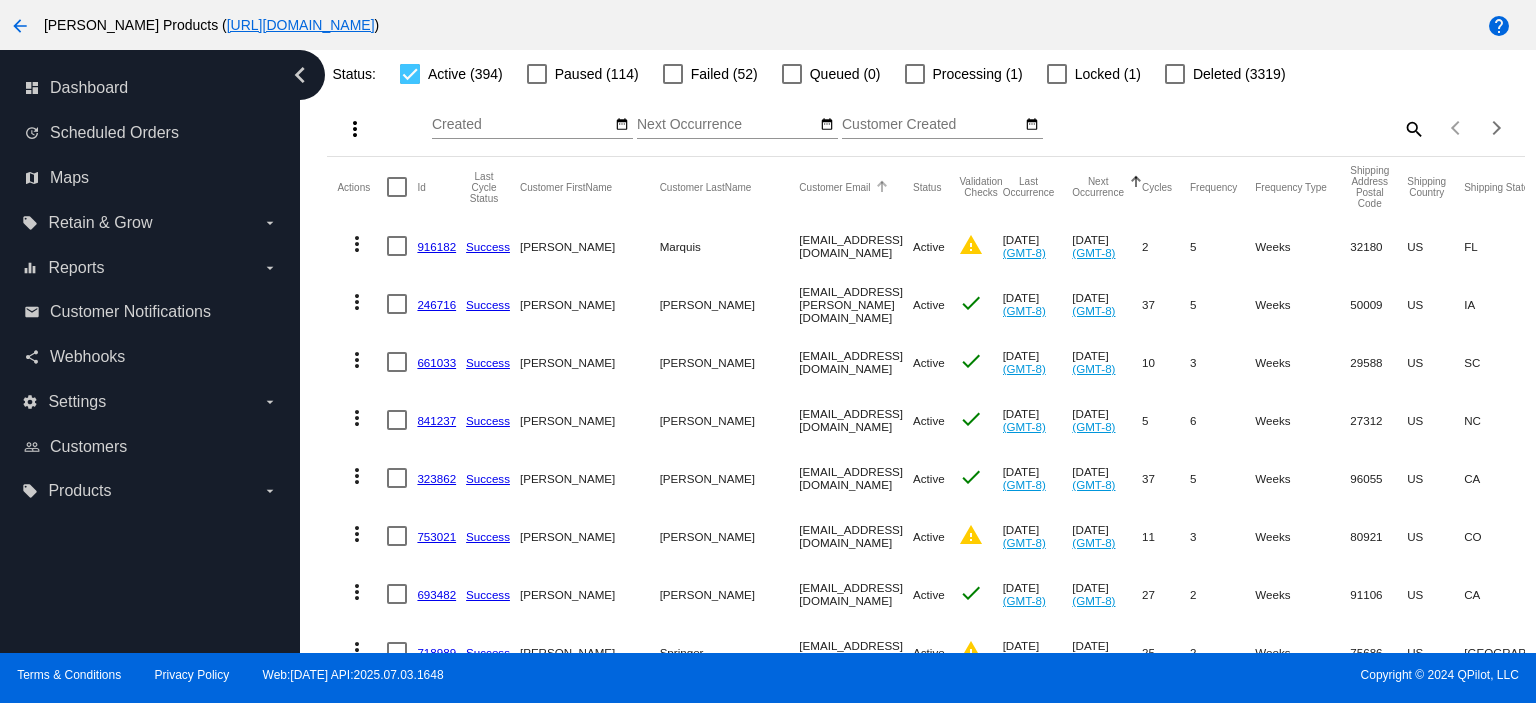 scroll, scrollTop: 266, scrollLeft: 0, axis: vertical 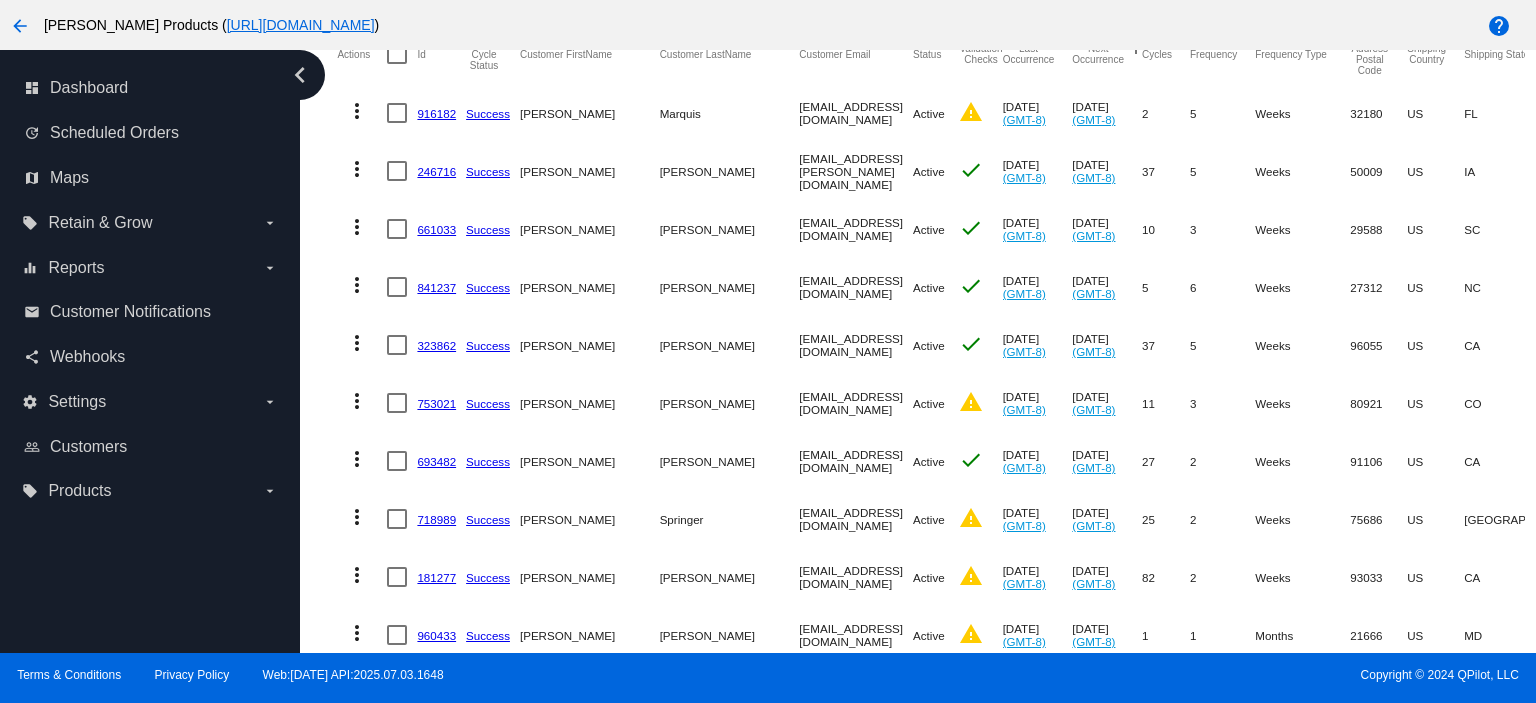 click on "753021" 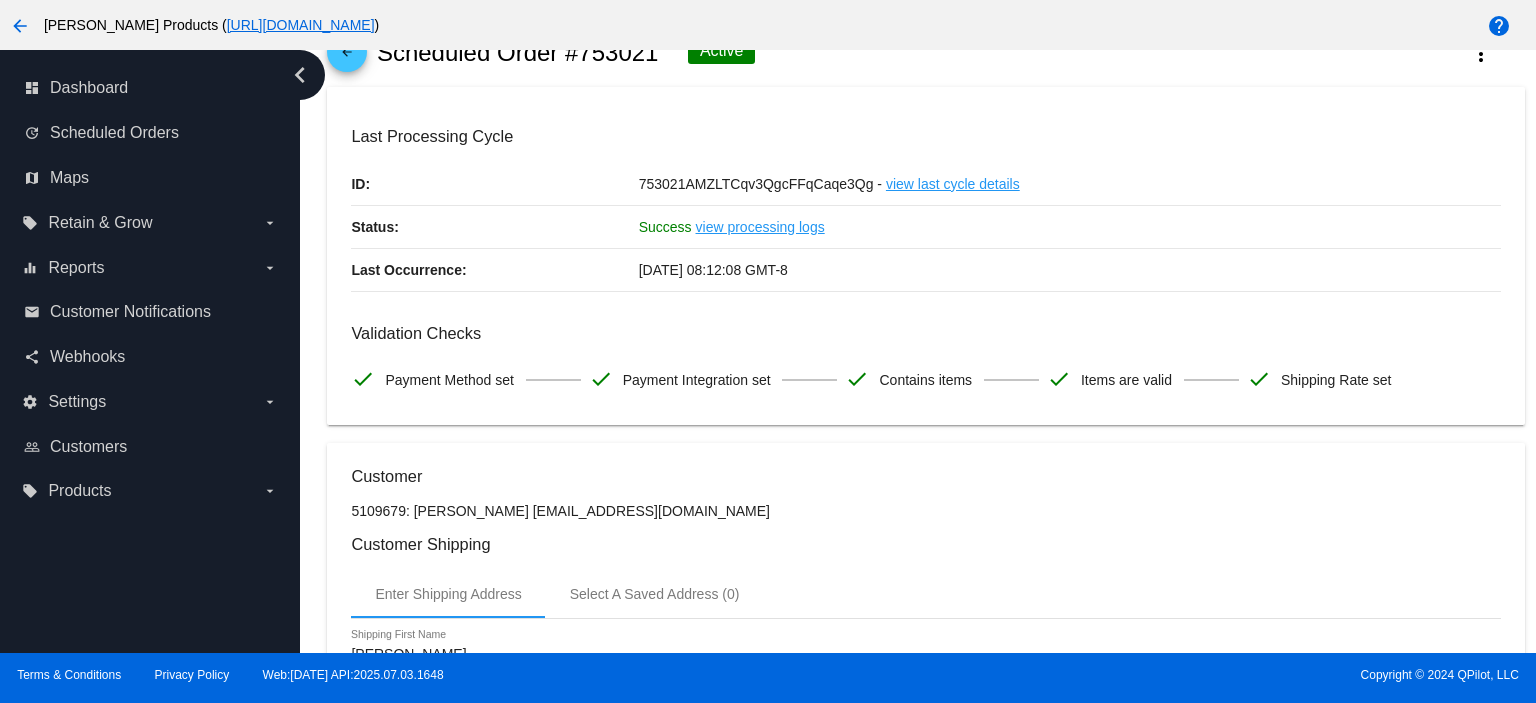 scroll, scrollTop: 0, scrollLeft: 0, axis: both 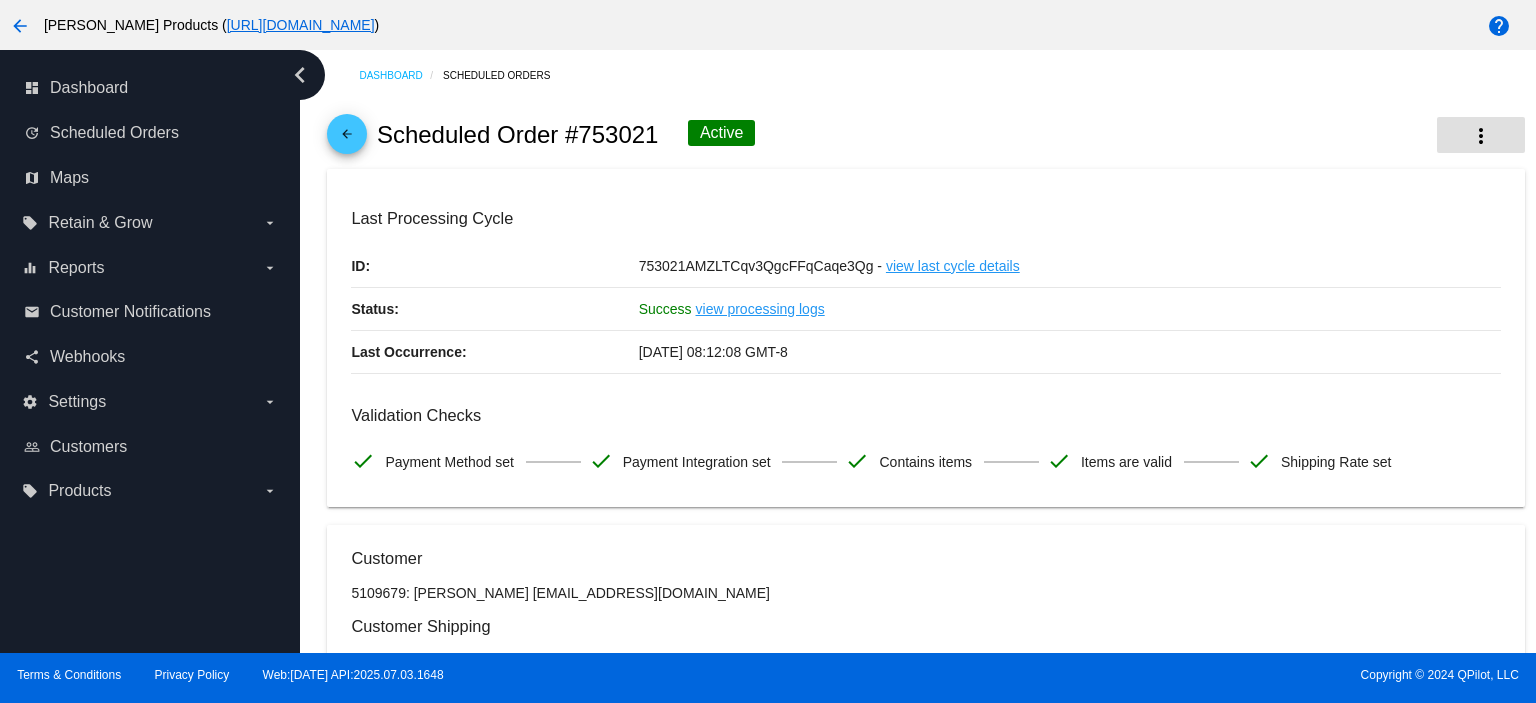 click on "more_vert" 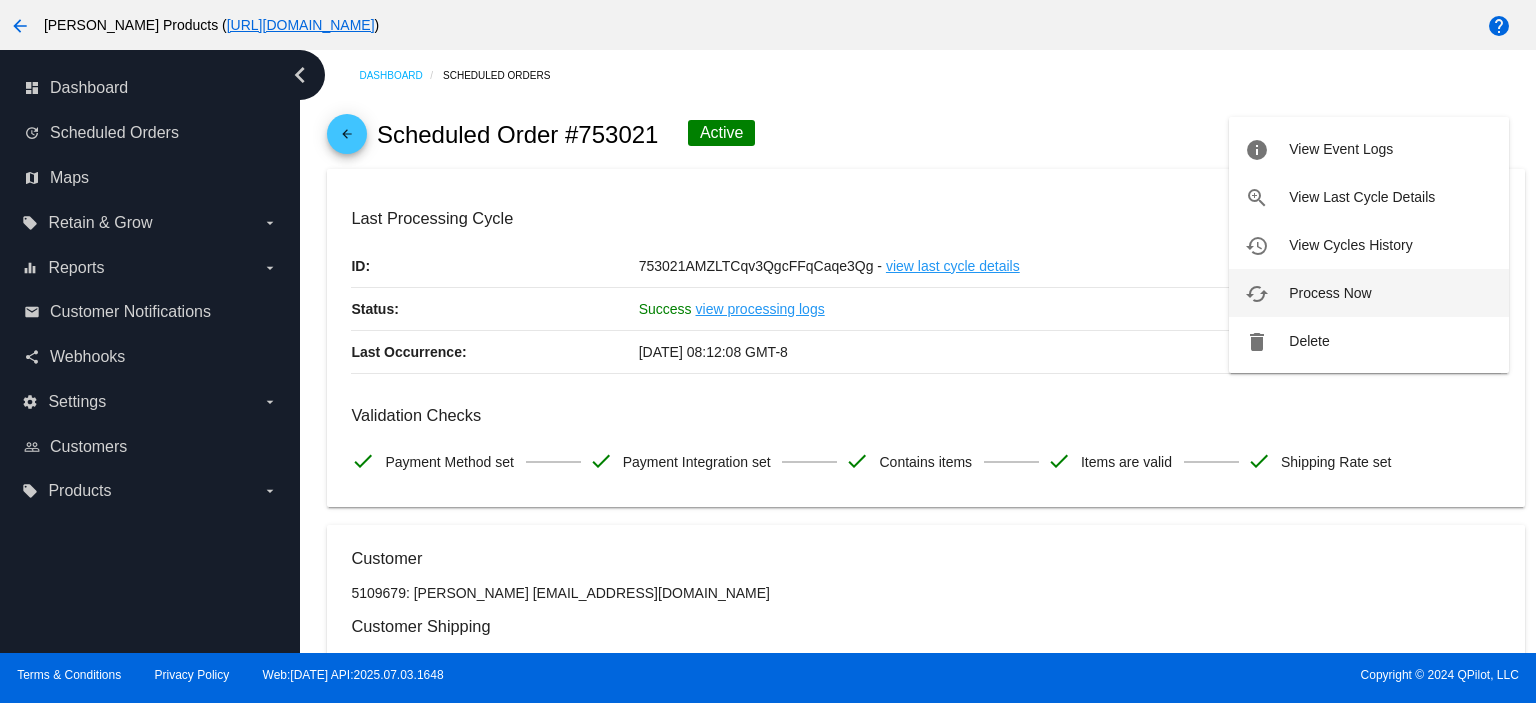 click on "Process Now" at bounding box center (1330, 293) 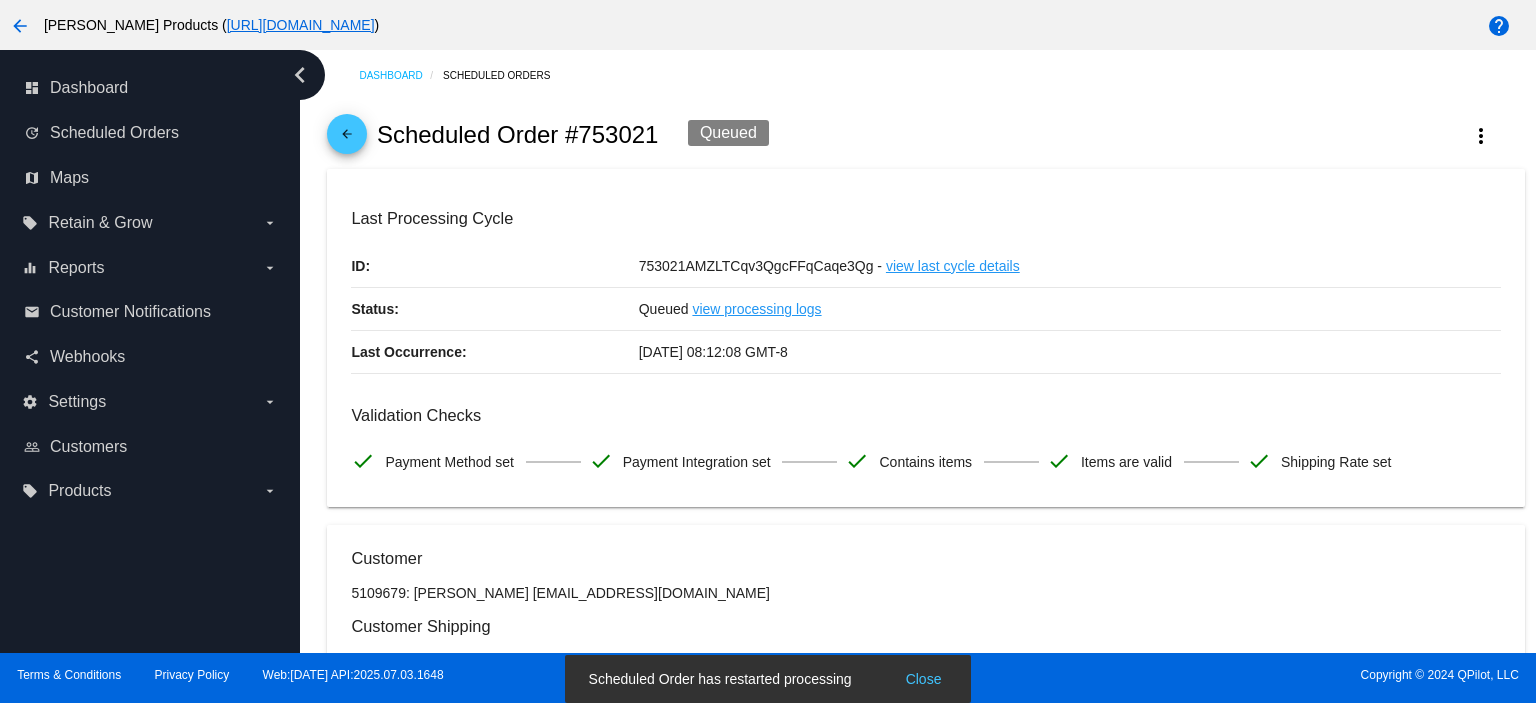 click on "arrow_back" 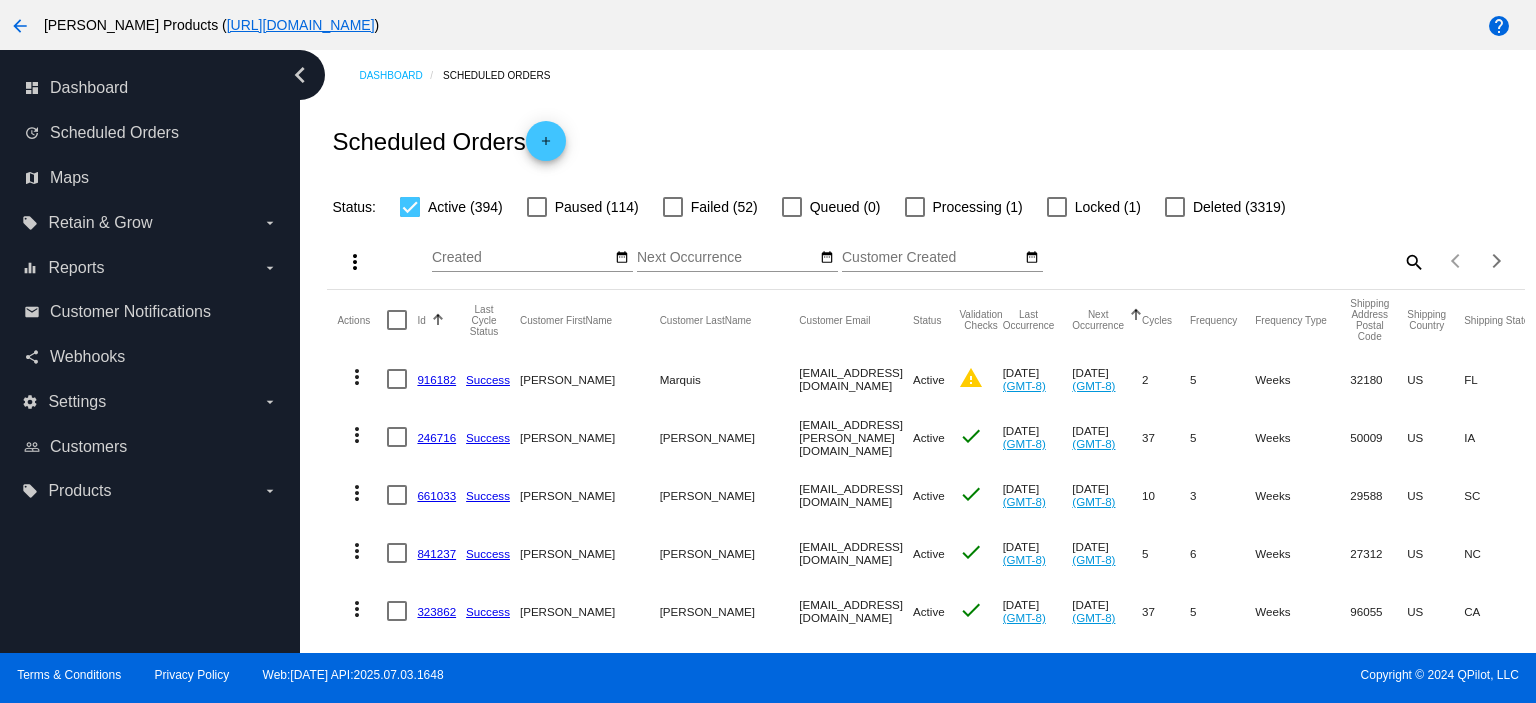 scroll, scrollTop: 133, scrollLeft: 0, axis: vertical 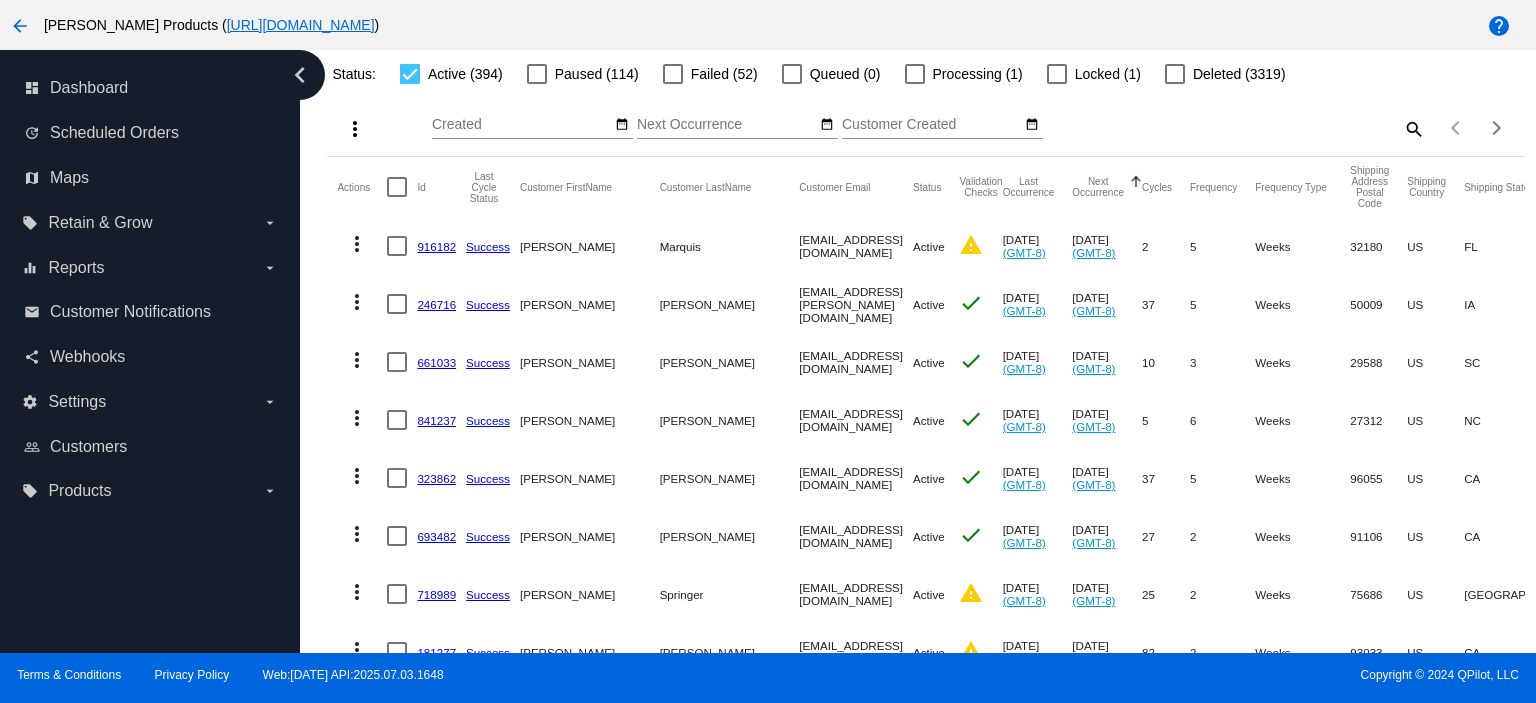 click on "246716" 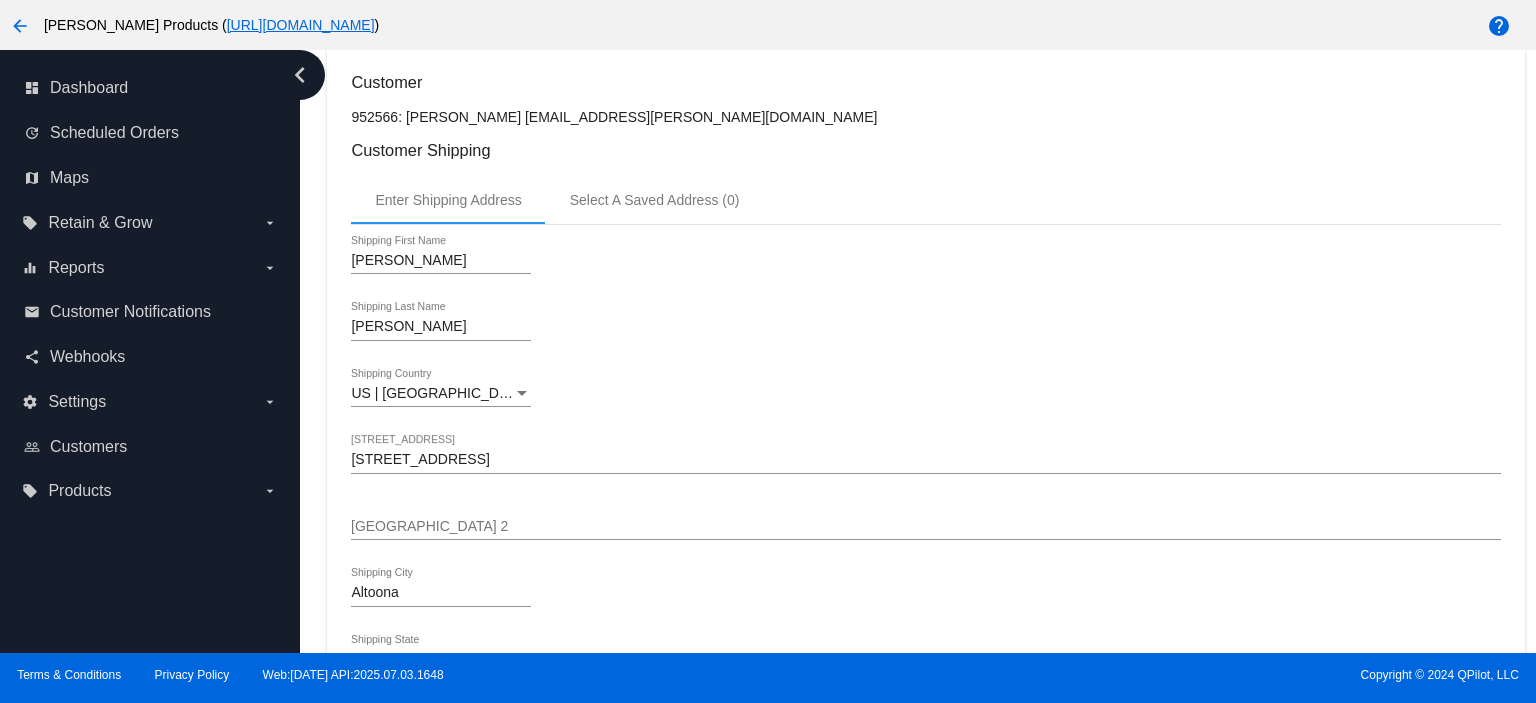 scroll, scrollTop: 0, scrollLeft: 0, axis: both 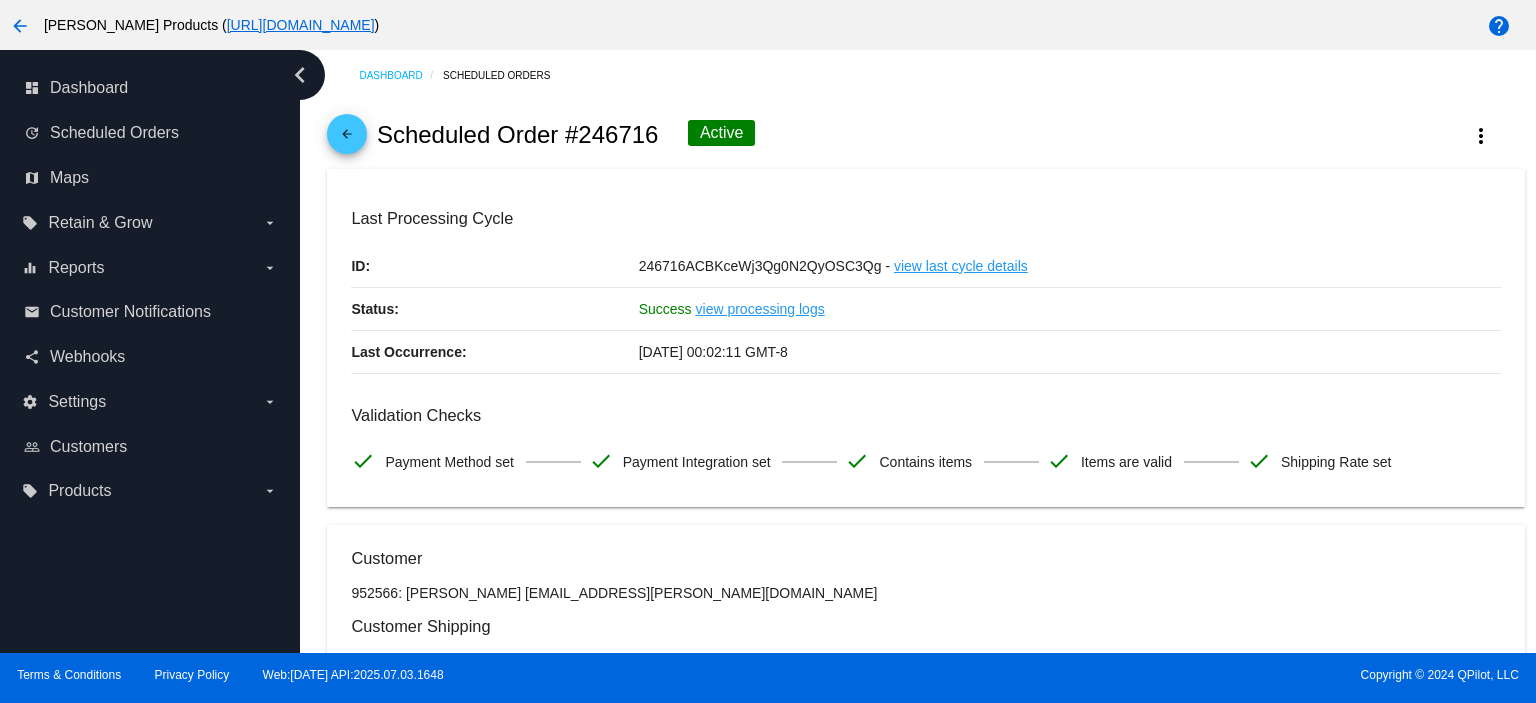 click on "arrow_back" 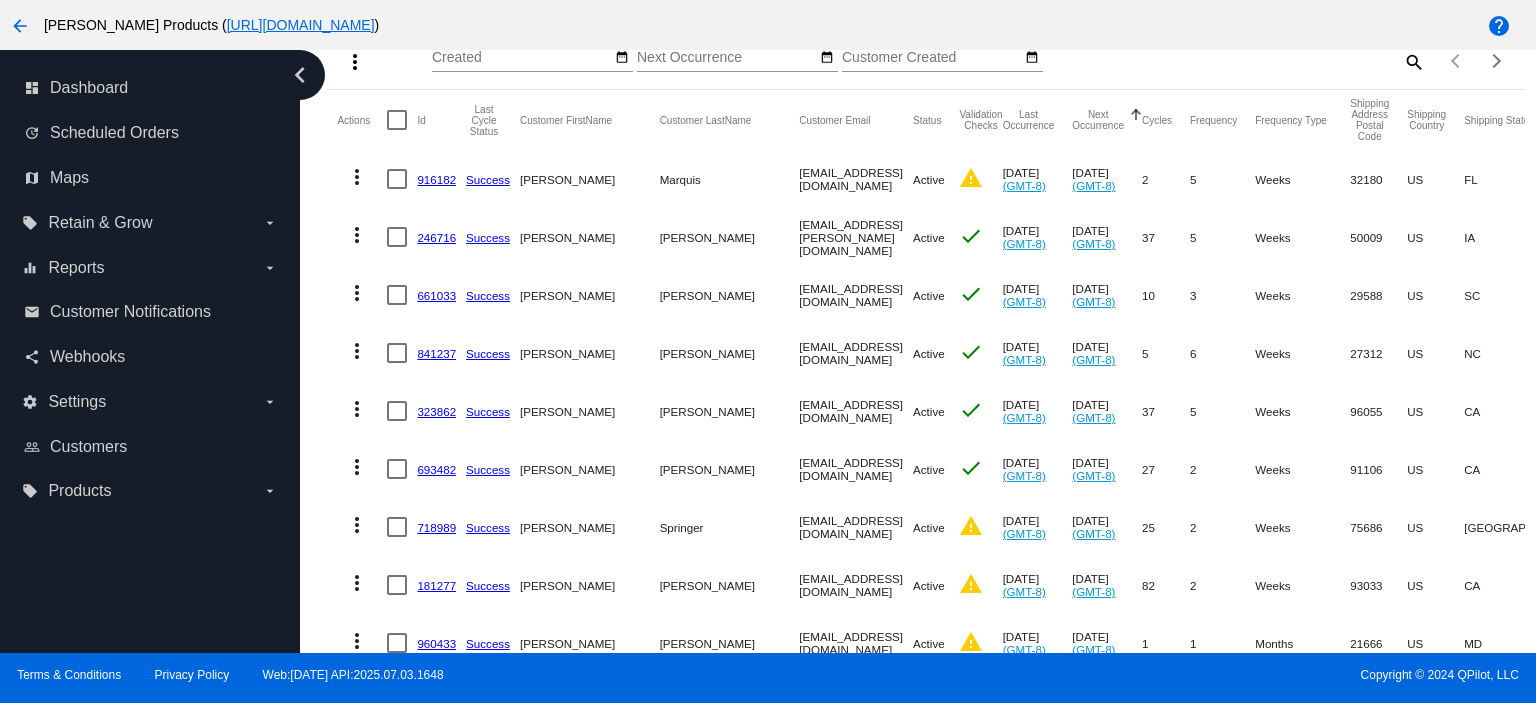 scroll, scrollTop: 266, scrollLeft: 0, axis: vertical 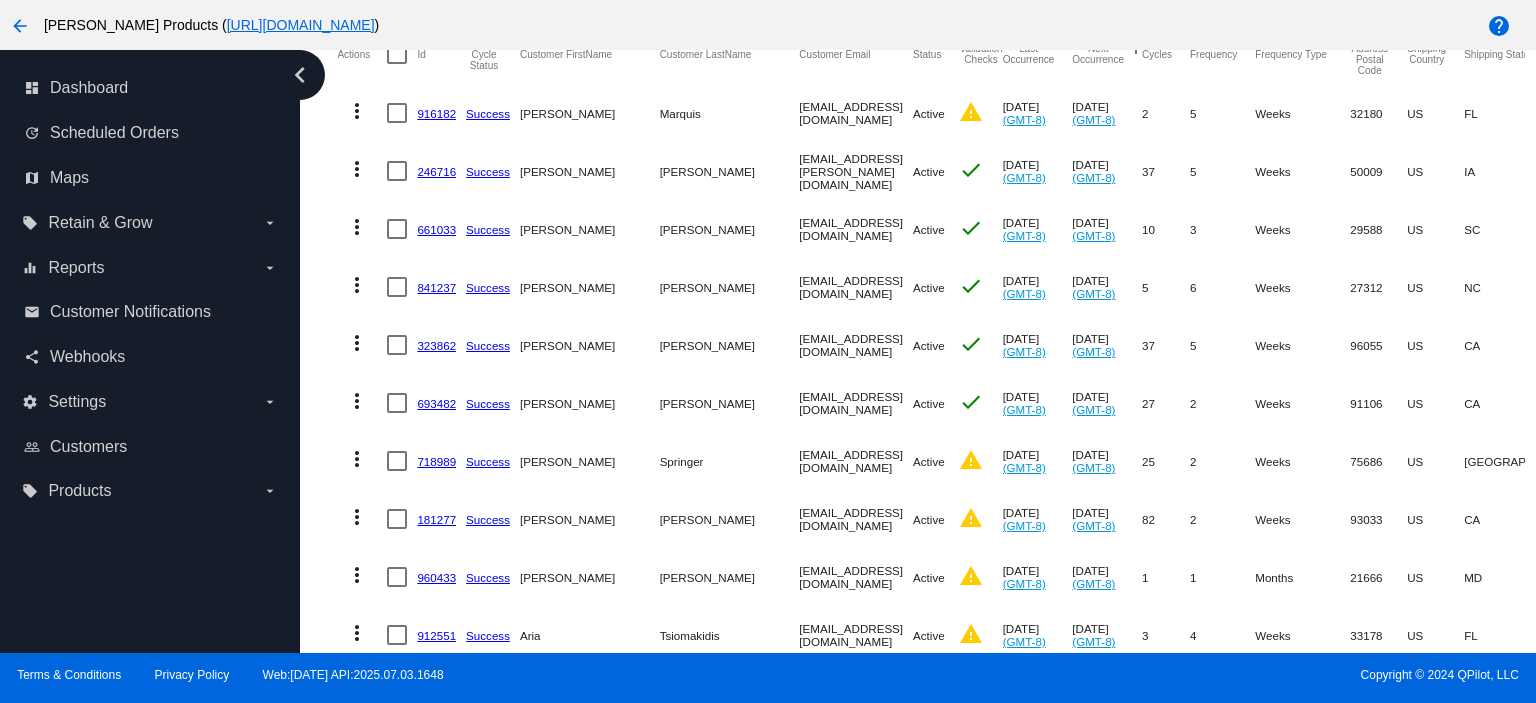 click on "718989" 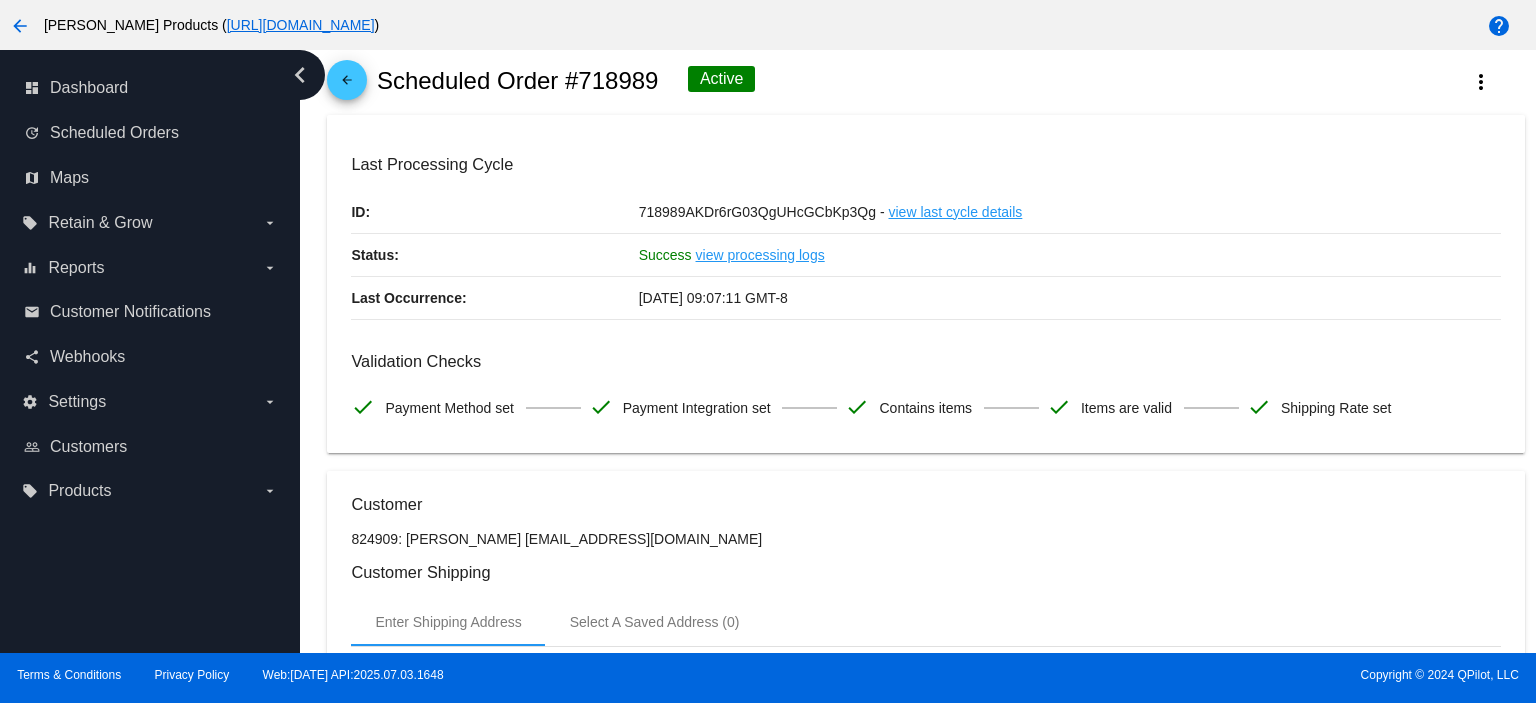 scroll, scrollTop: 0, scrollLeft: 0, axis: both 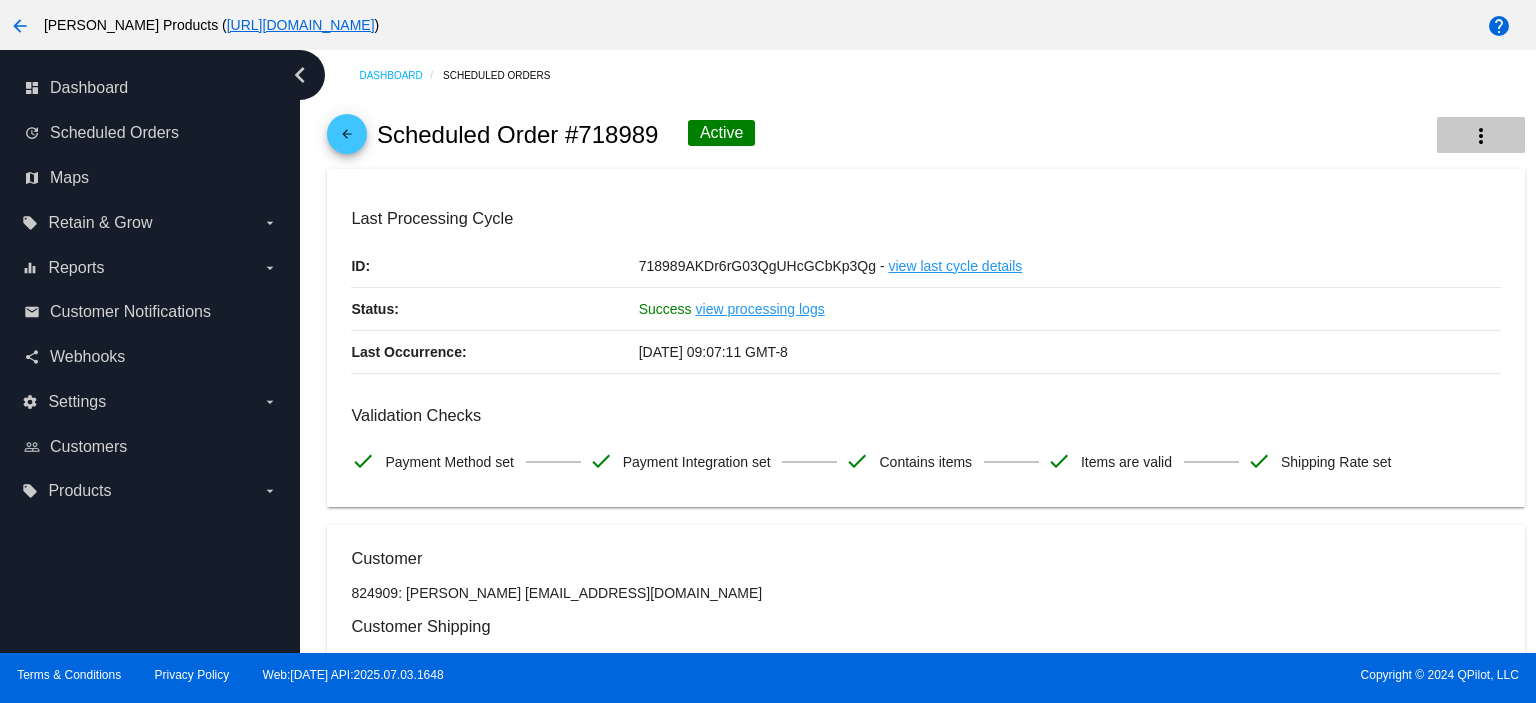 click on "more_vert" 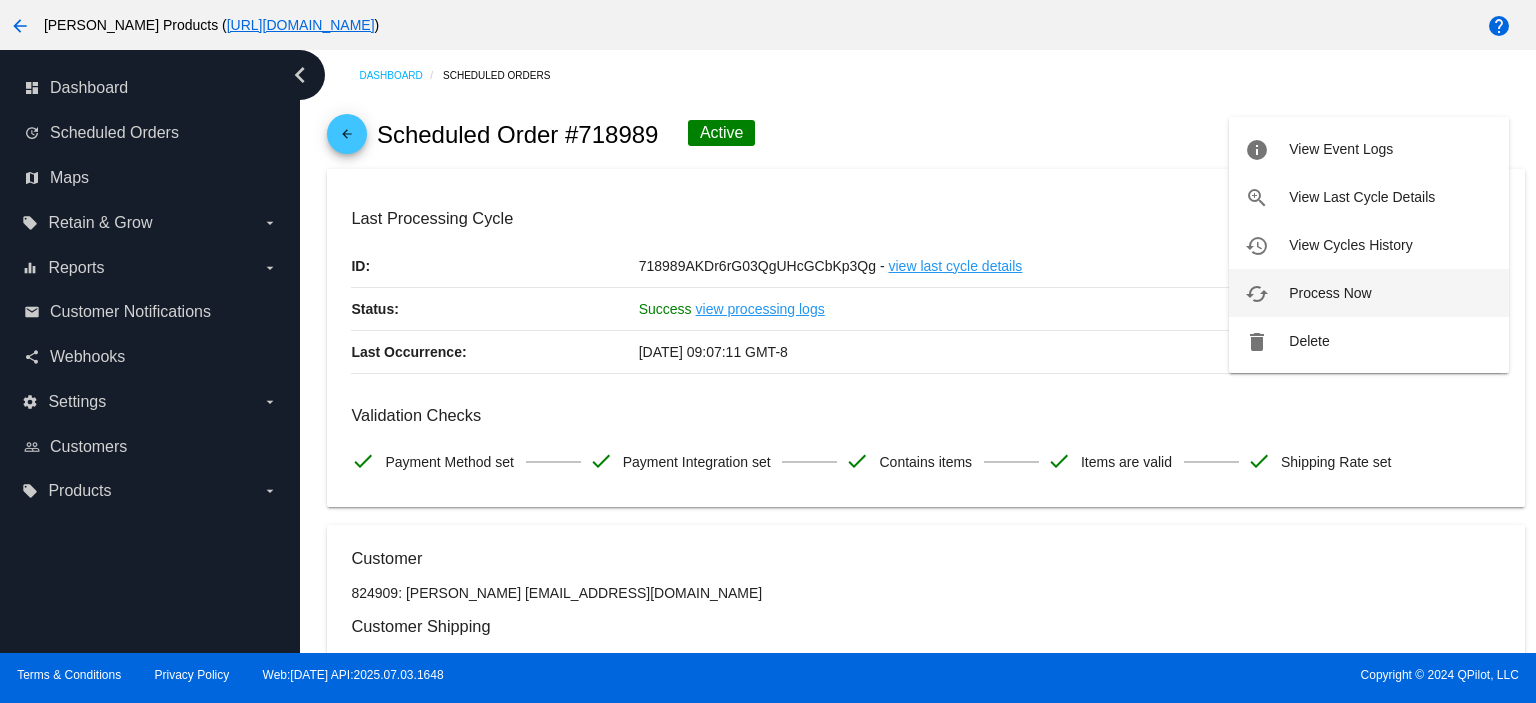 click on "Process Now" at bounding box center [1330, 293] 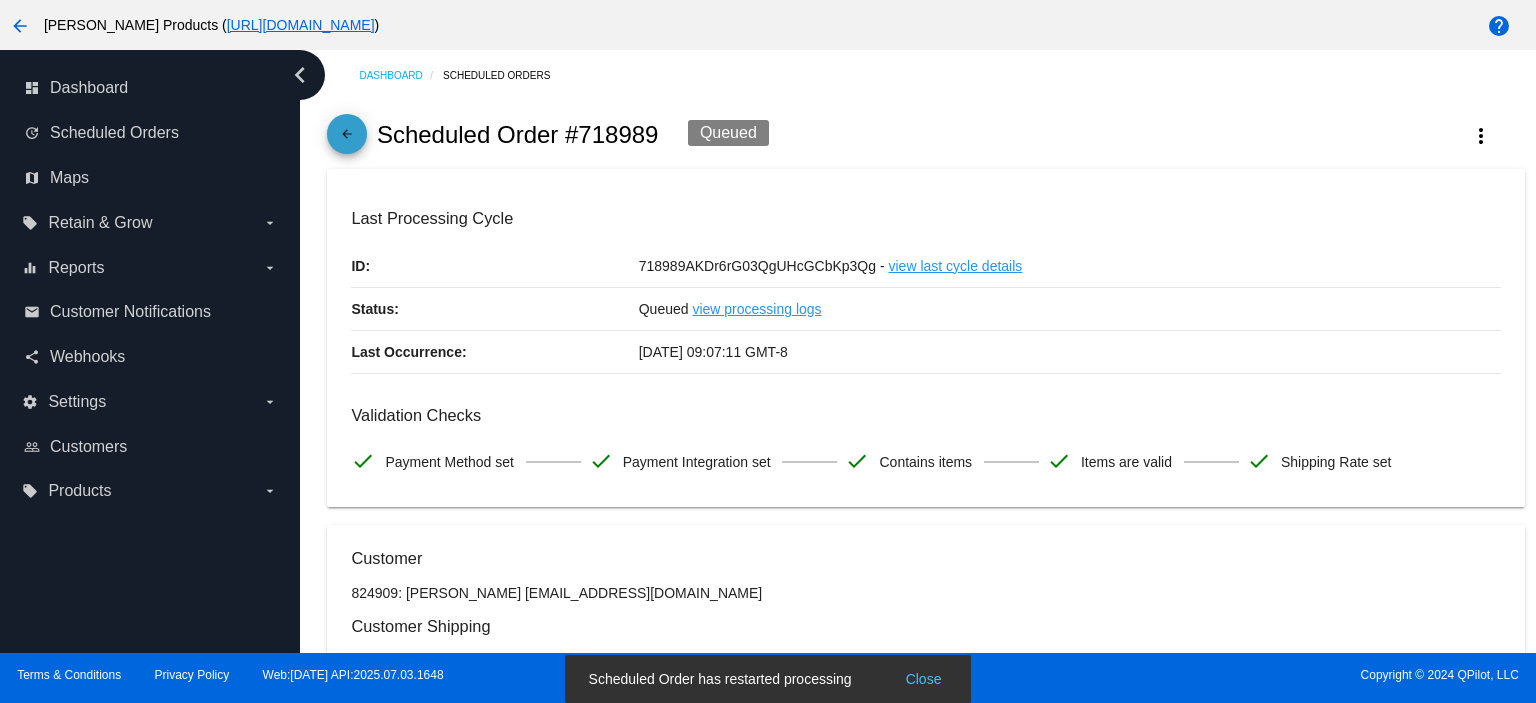click on "arrow_back" 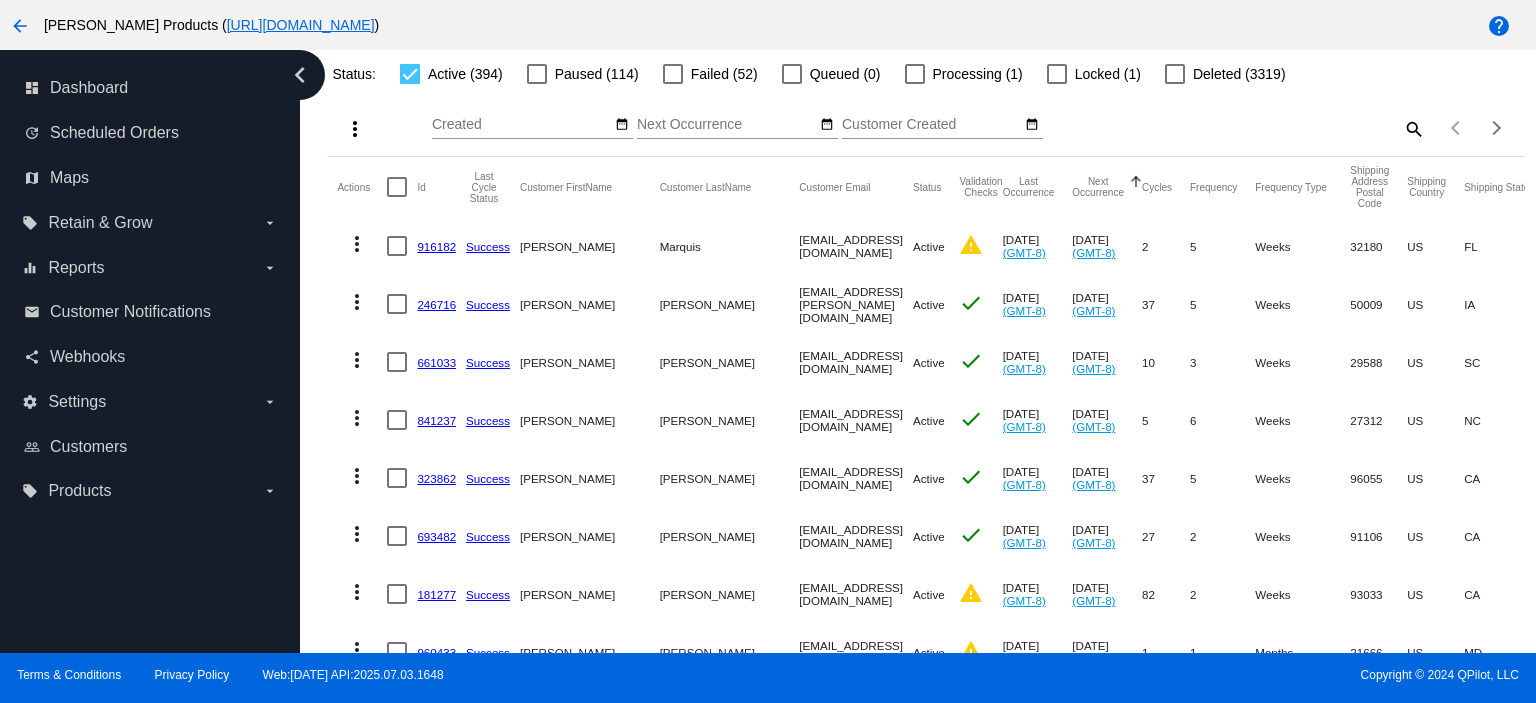 scroll, scrollTop: 266, scrollLeft: 0, axis: vertical 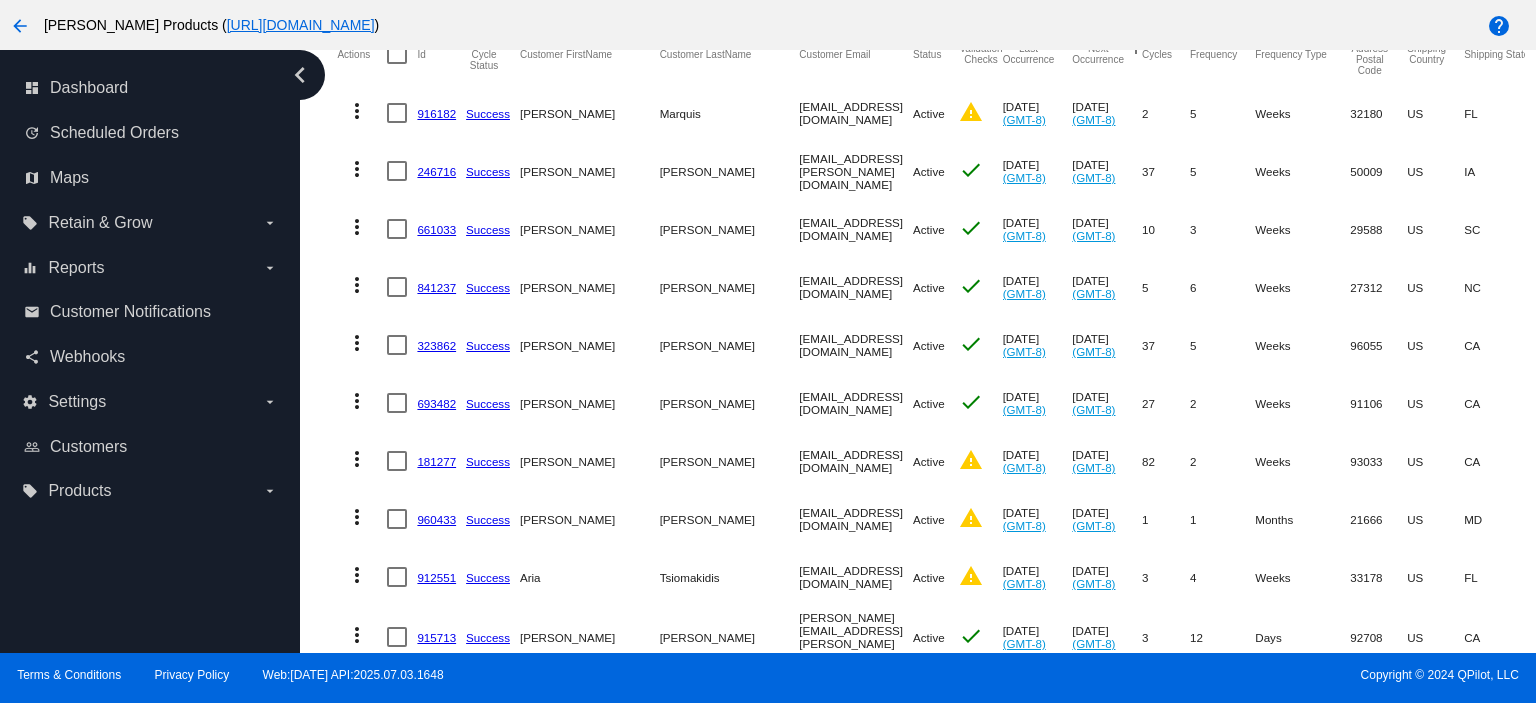 click on "181277" 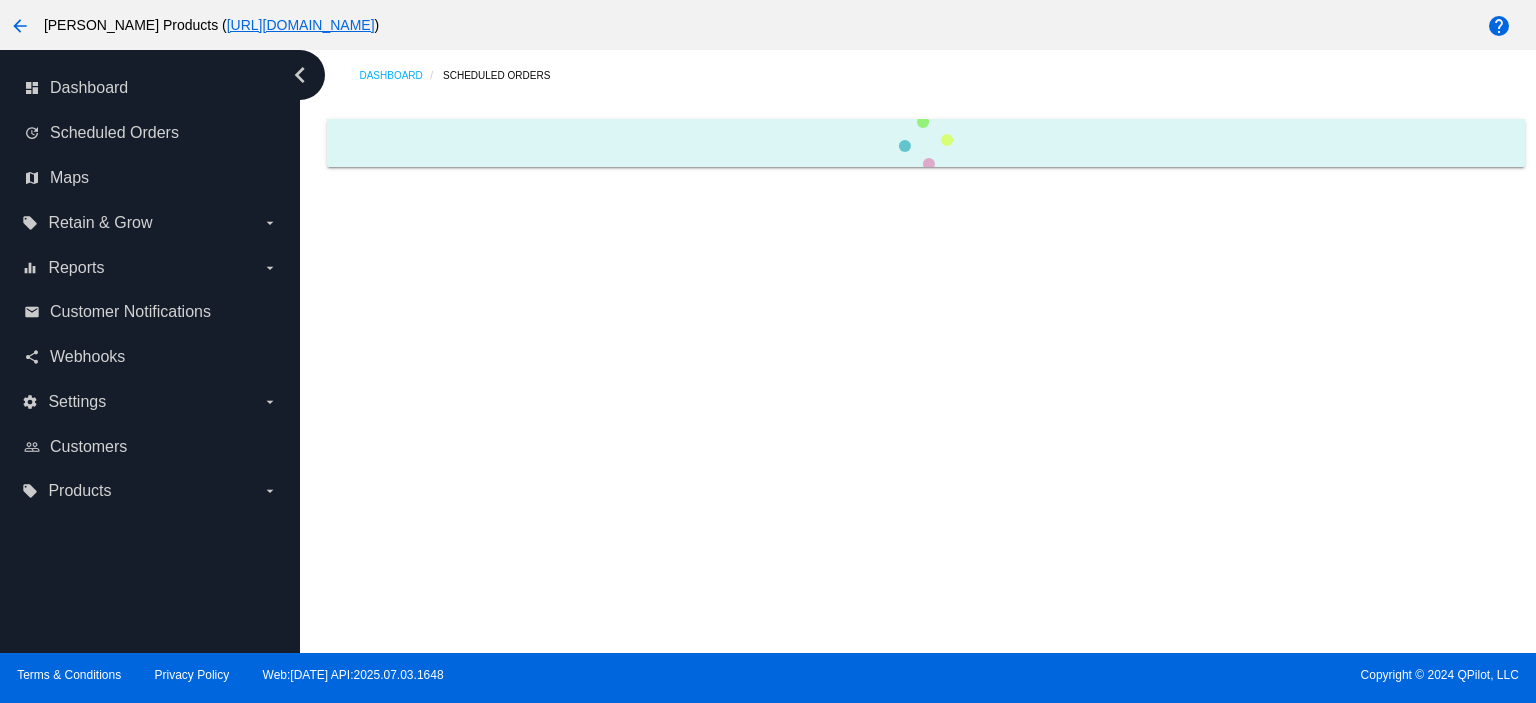 scroll, scrollTop: 0, scrollLeft: 0, axis: both 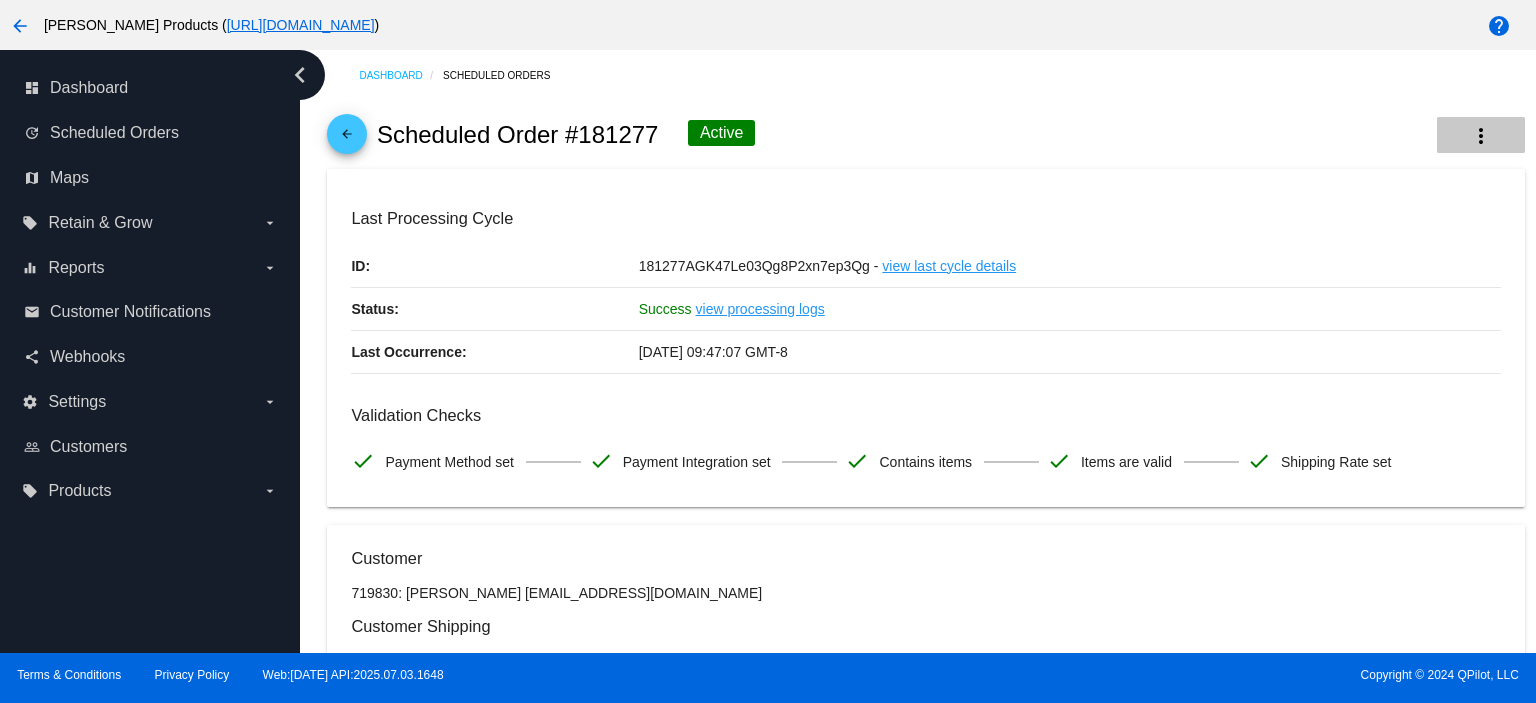 click on "more_vert" 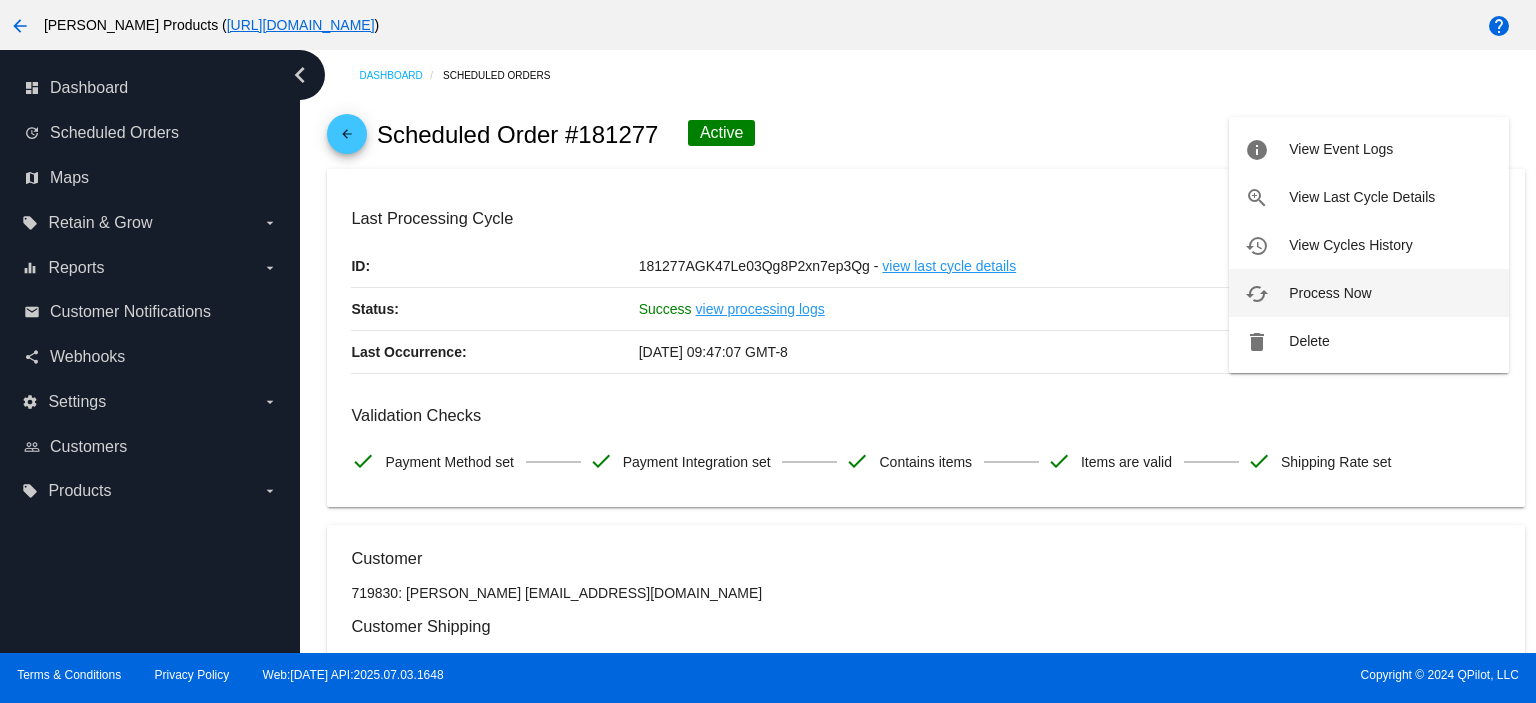 click on "Process Now" at bounding box center [1330, 293] 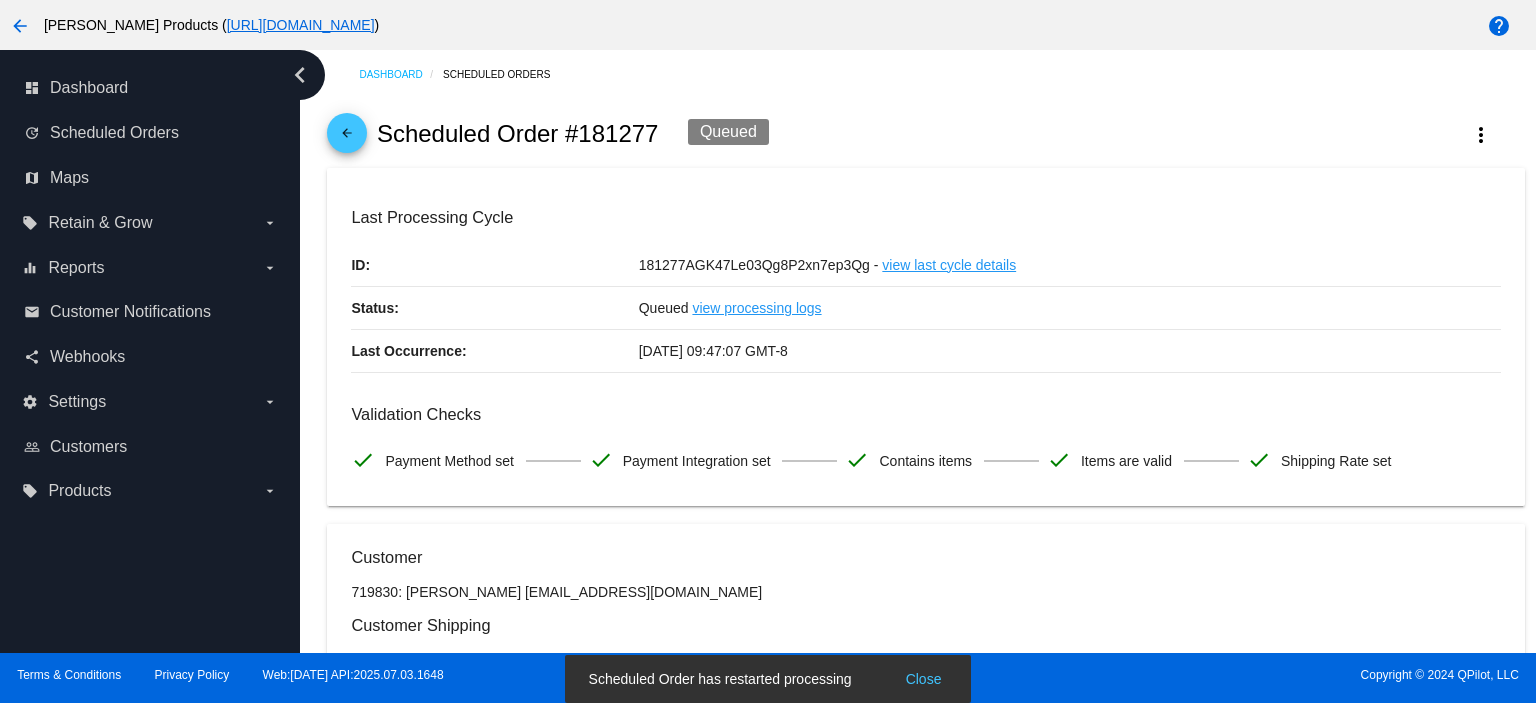 scroll, scrollTop: 0, scrollLeft: 0, axis: both 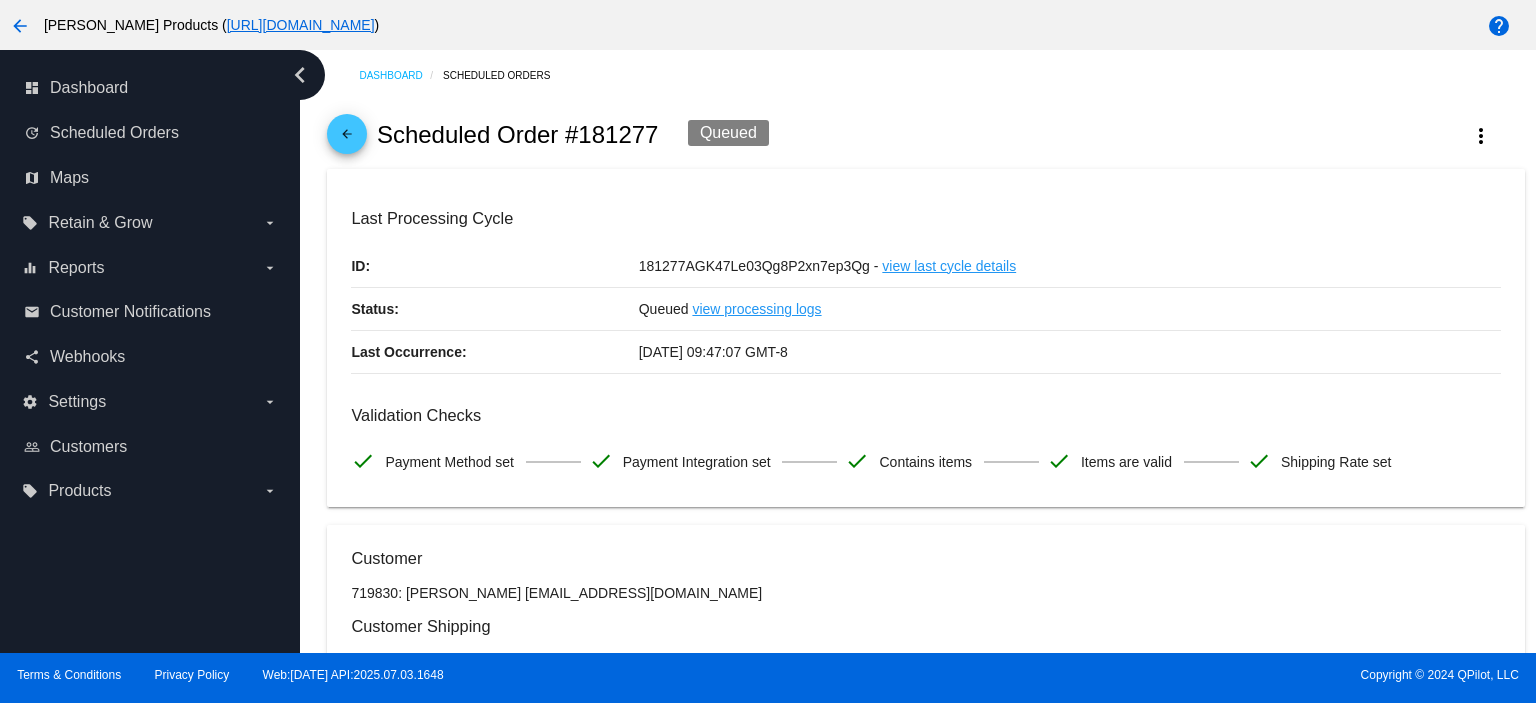 click on "arrow_back" 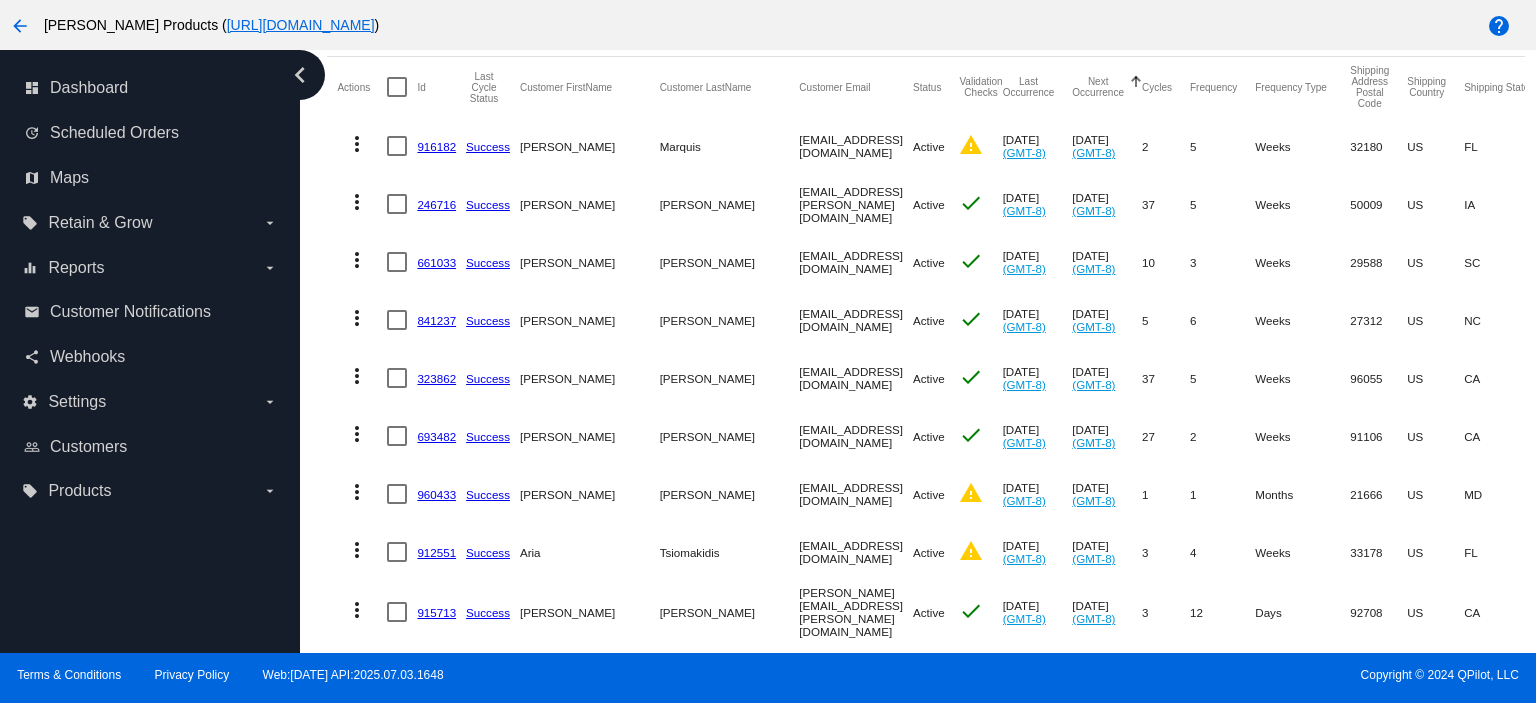 scroll, scrollTop: 266, scrollLeft: 0, axis: vertical 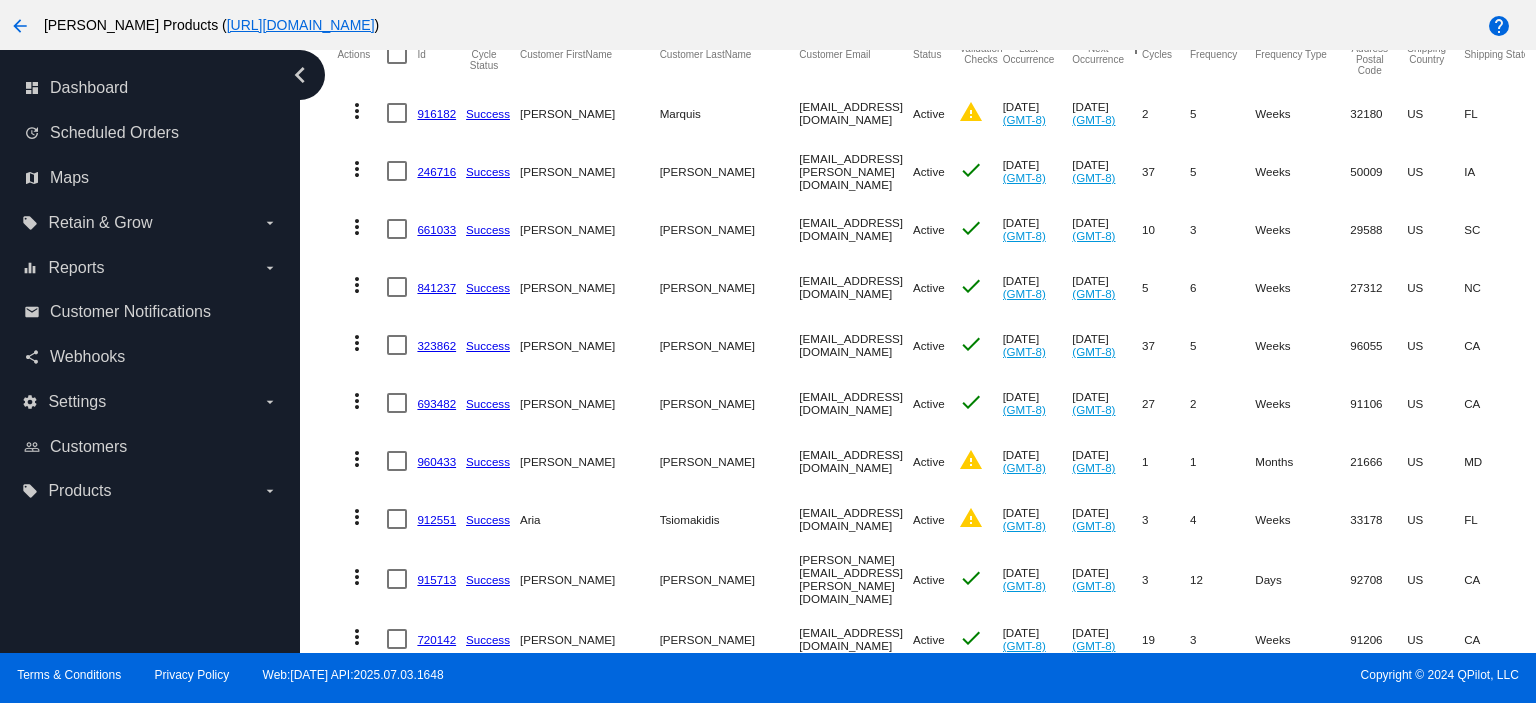 click on "960433" 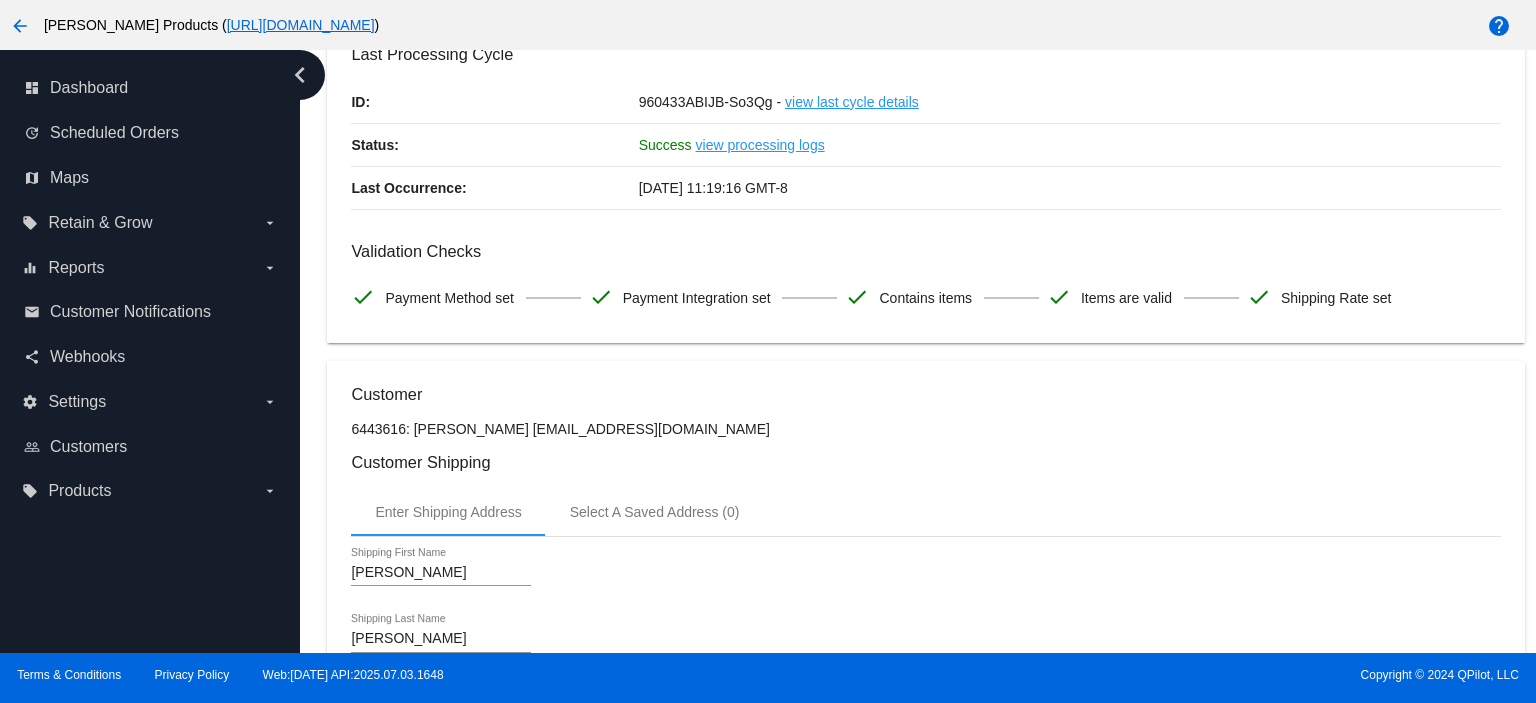 scroll, scrollTop: 0, scrollLeft: 0, axis: both 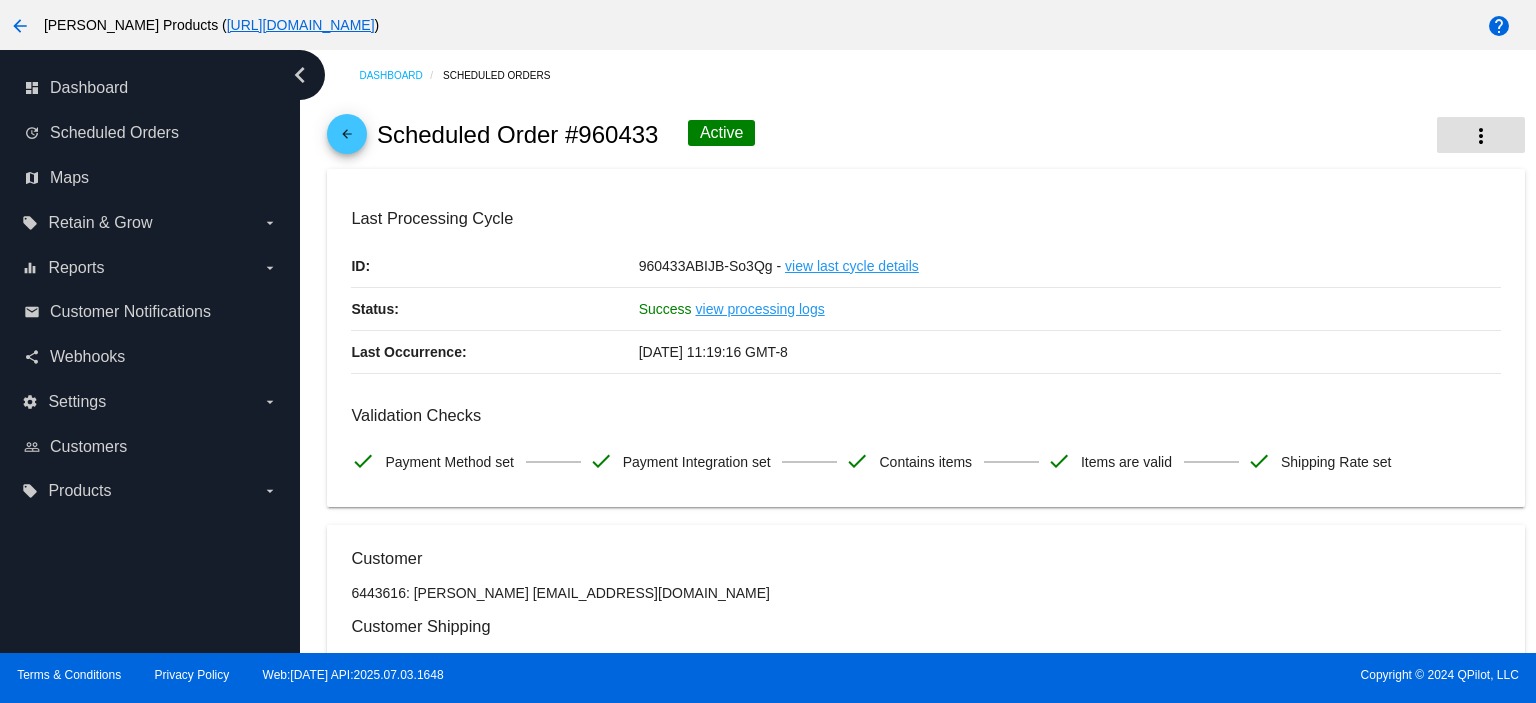 click on "more_vert" 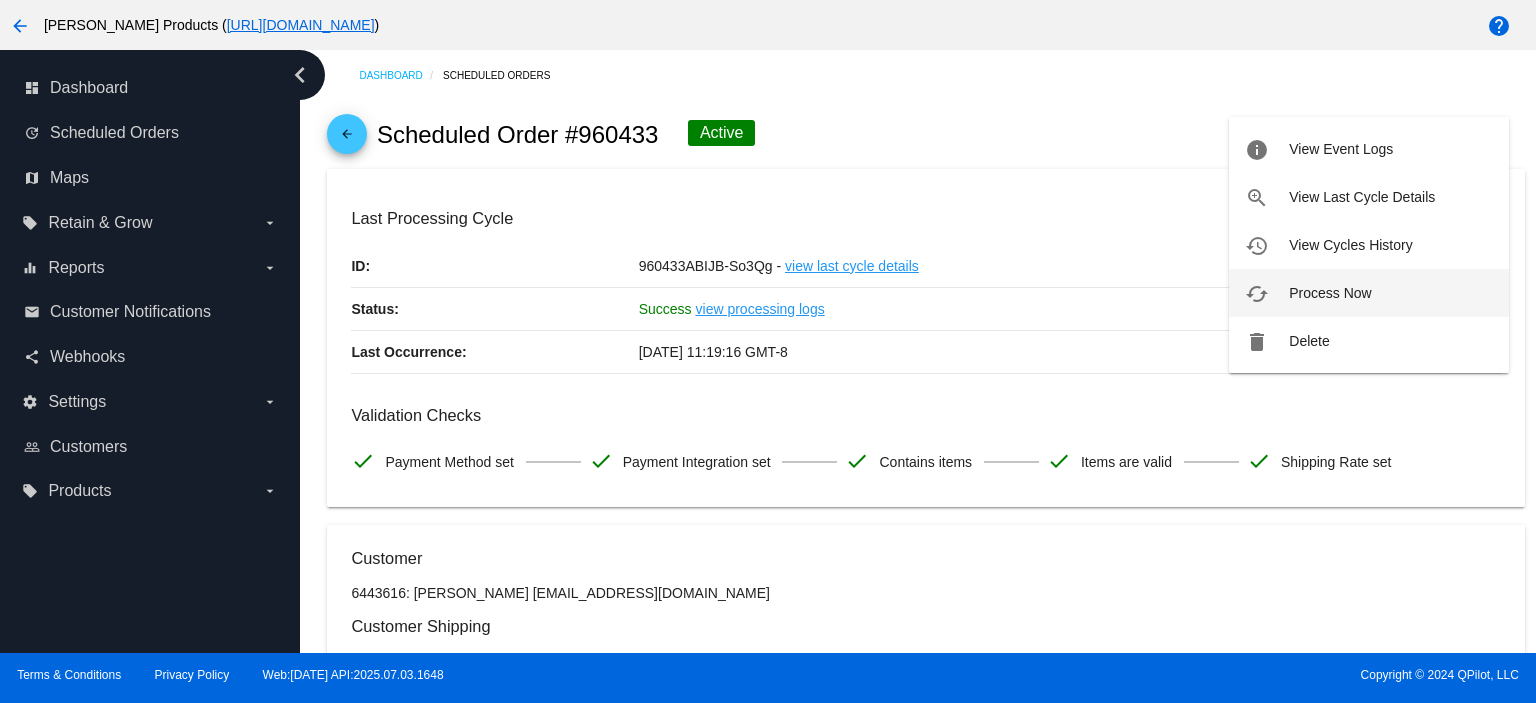 click on "cached
Process Now" at bounding box center (1369, 293) 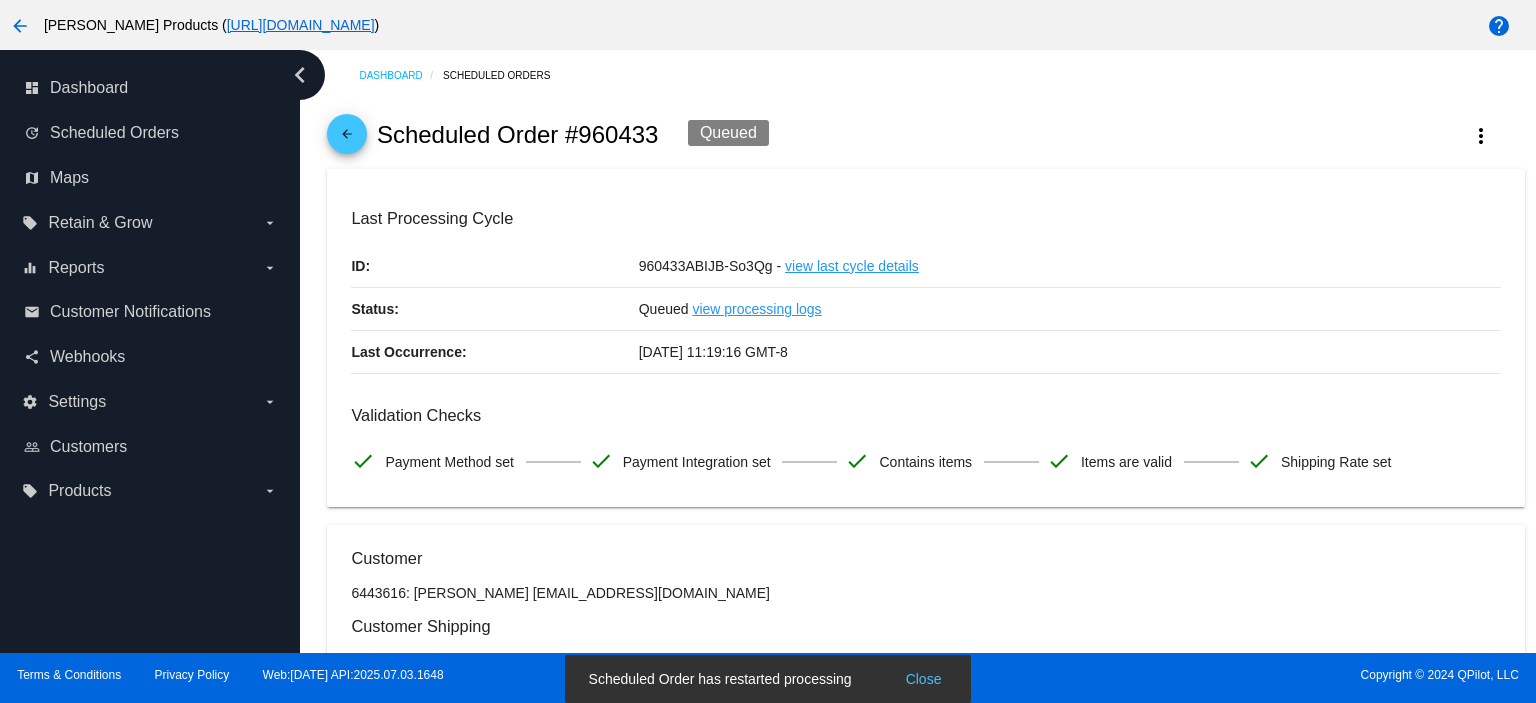 click on "arrow_back" 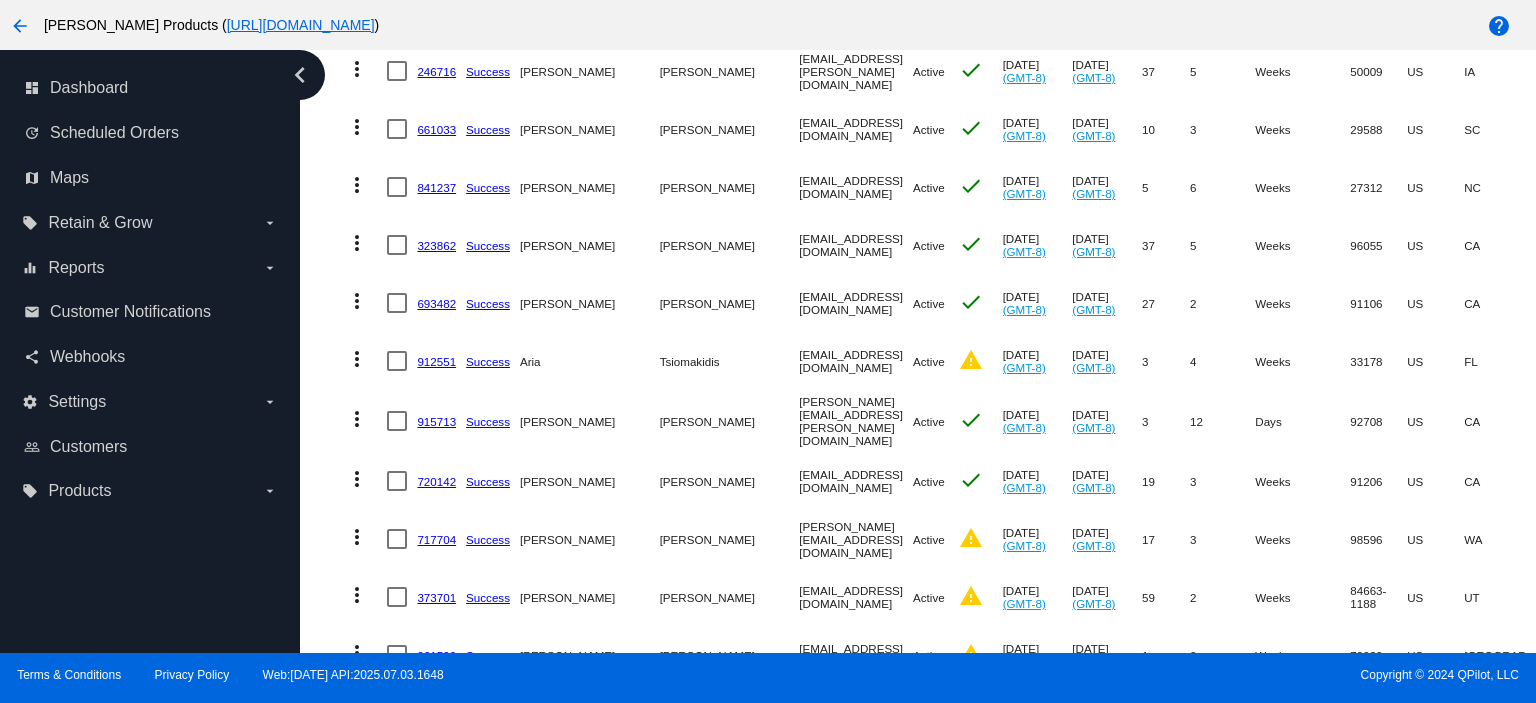 scroll, scrollTop: 400, scrollLeft: 0, axis: vertical 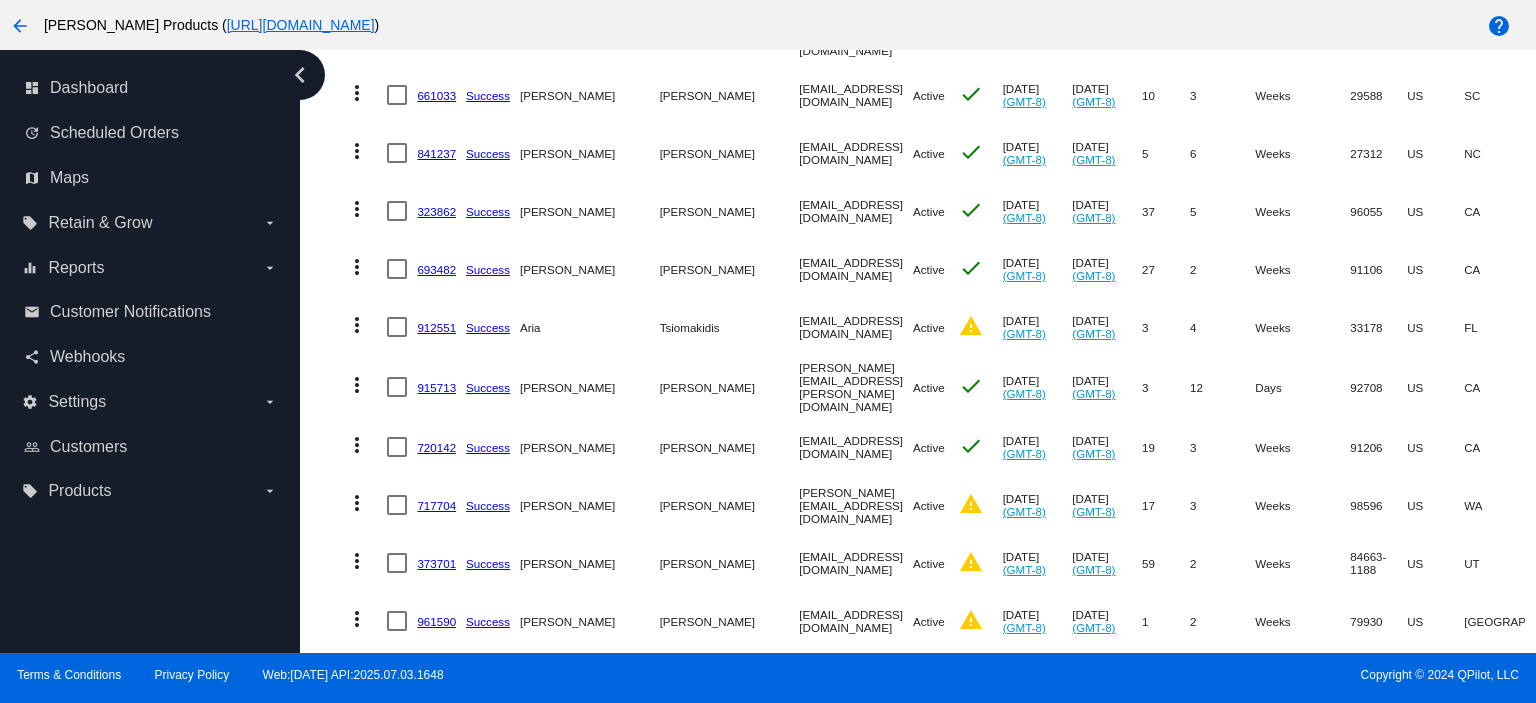 click on "717704" 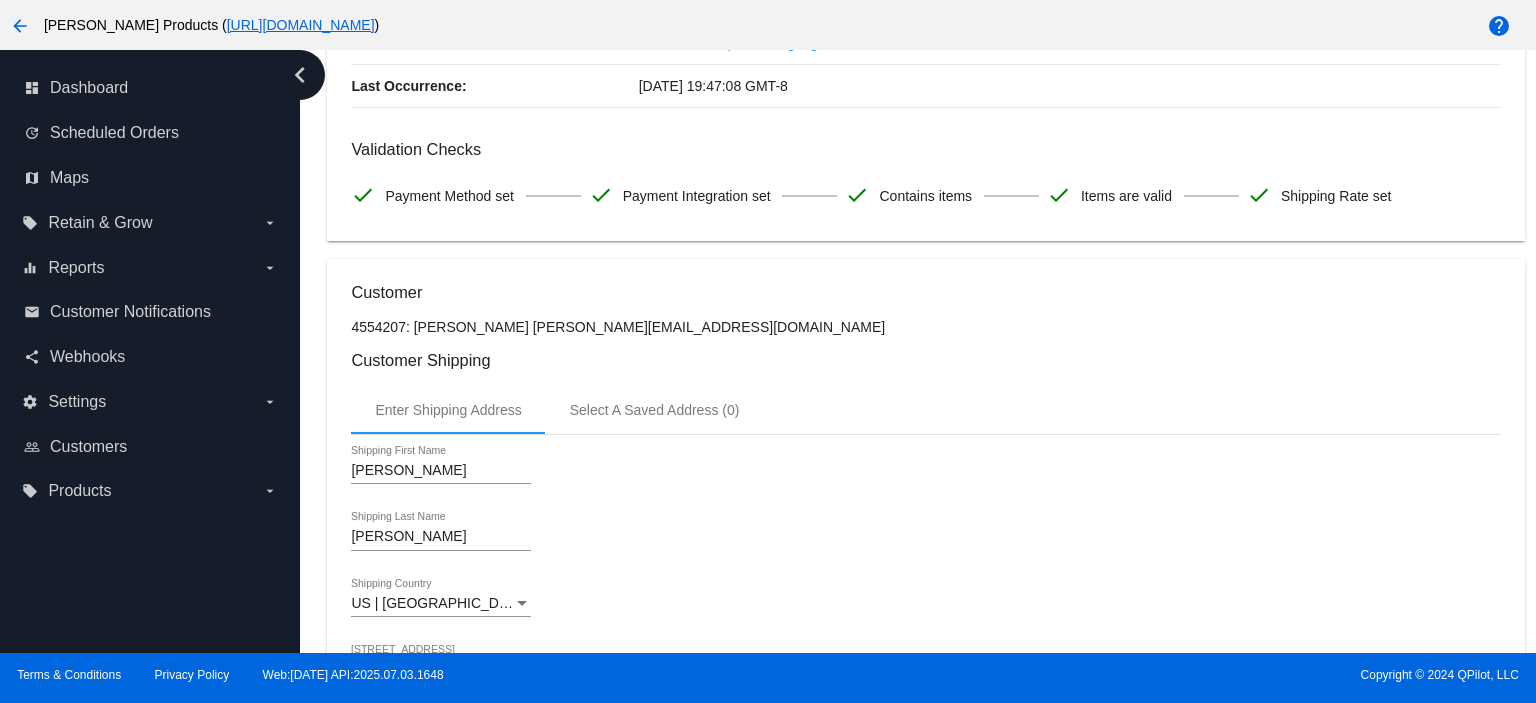 scroll, scrollTop: 0, scrollLeft: 0, axis: both 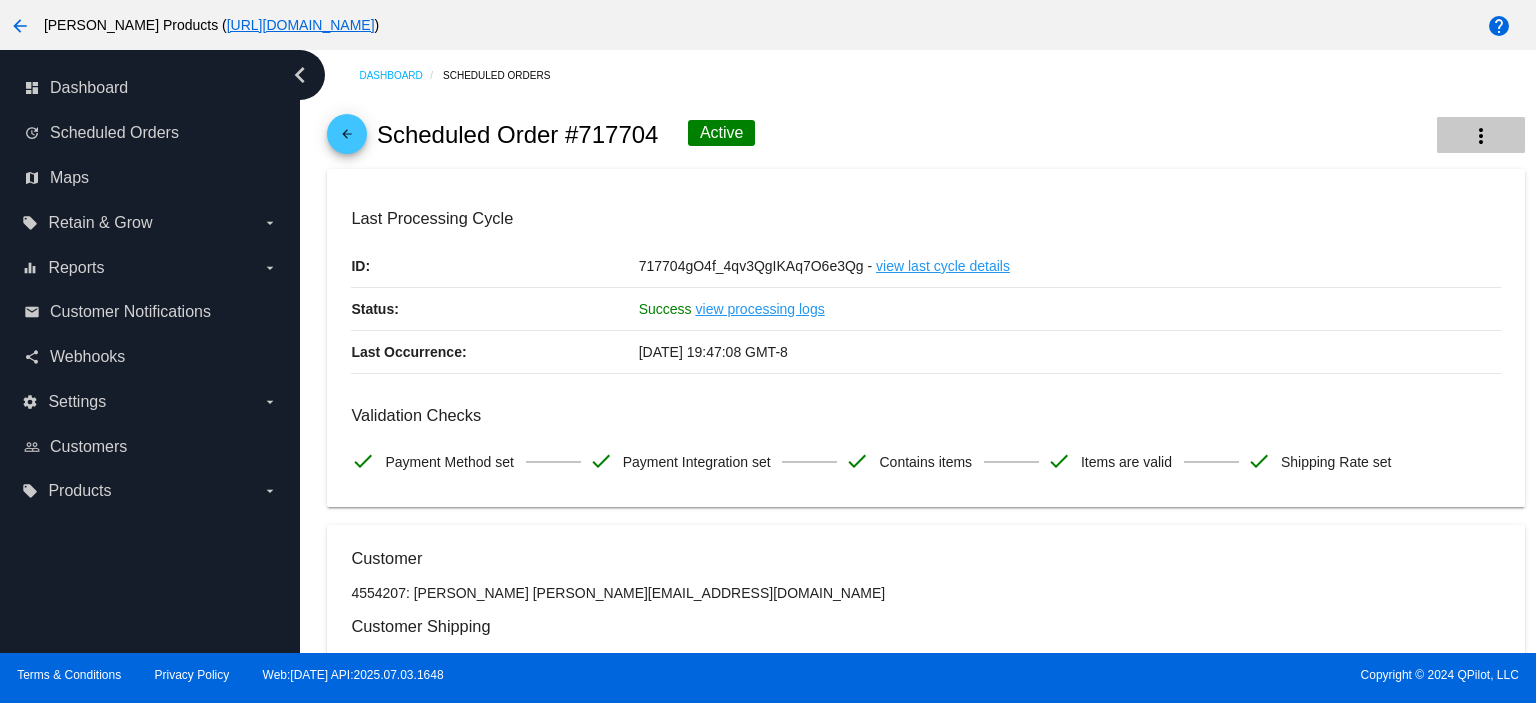 click on "more_vert" 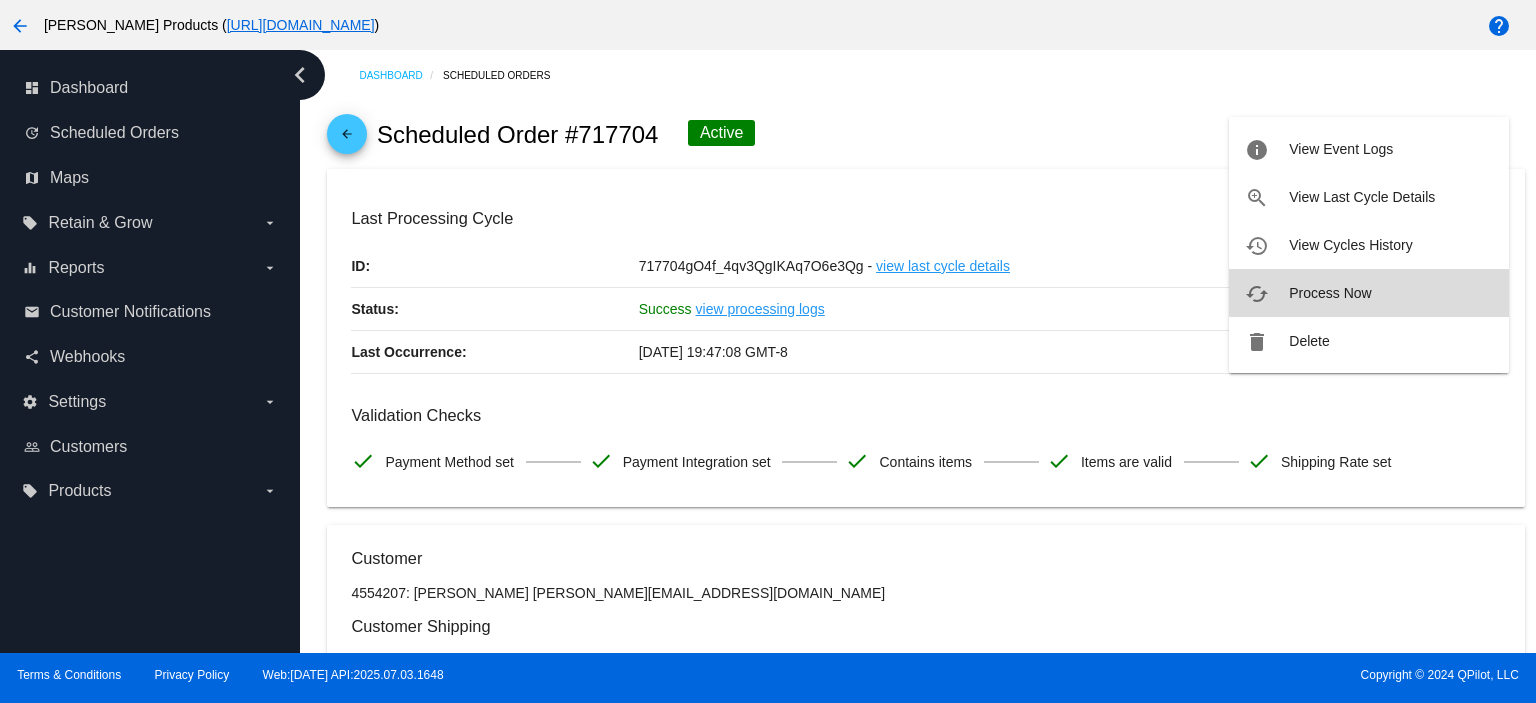 click on "cached
Process Now" at bounding box center [1369, 293] 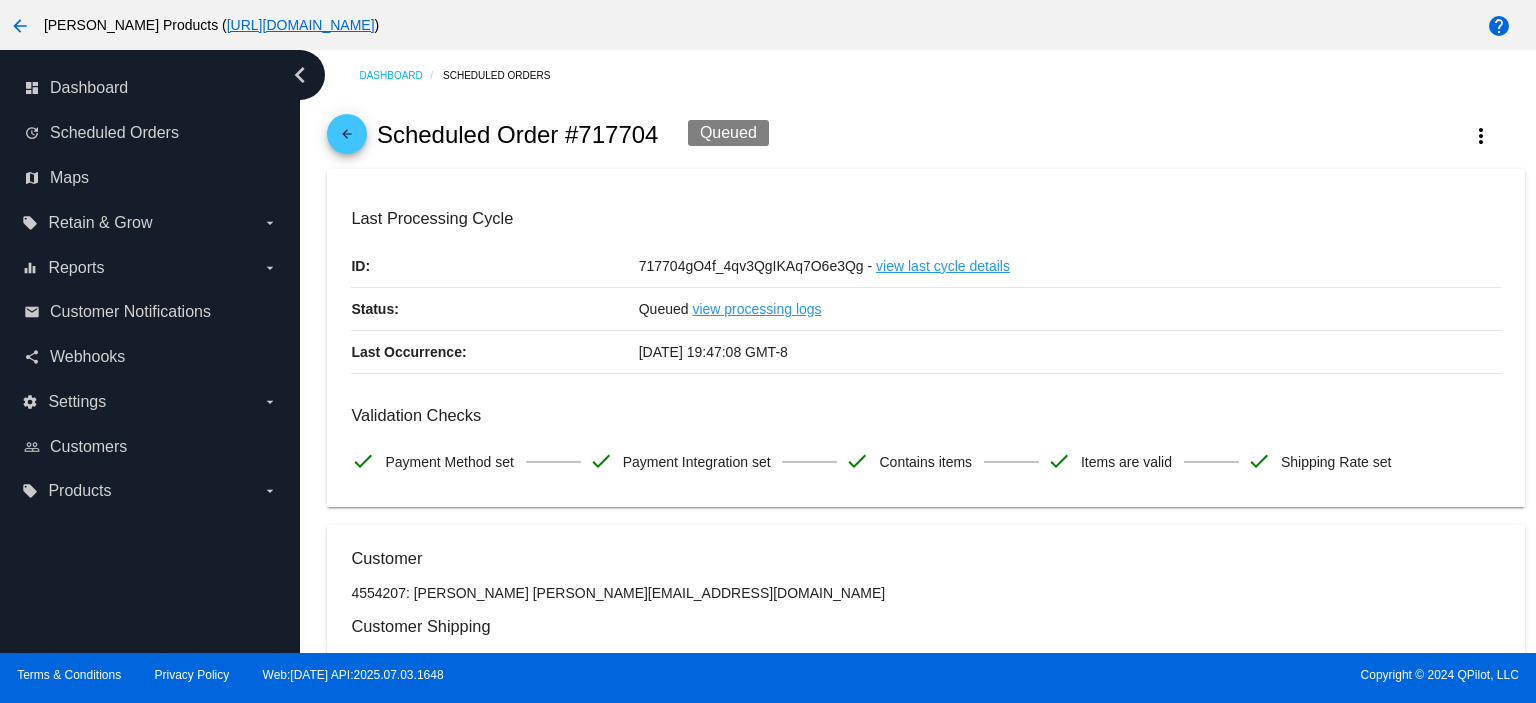 click on "arrow_back" 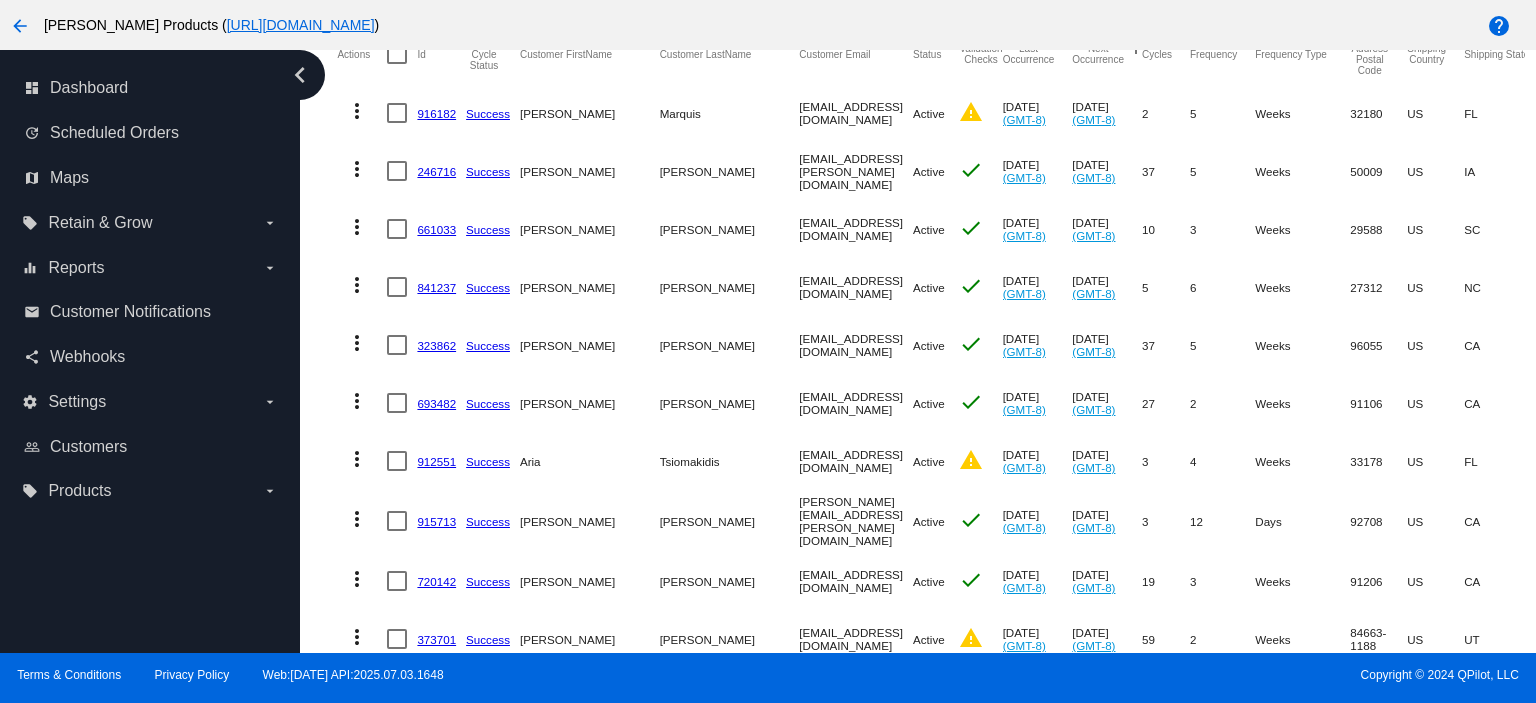 scroll, scrollTop: 400, scrollLeft: 0, axis: vertical 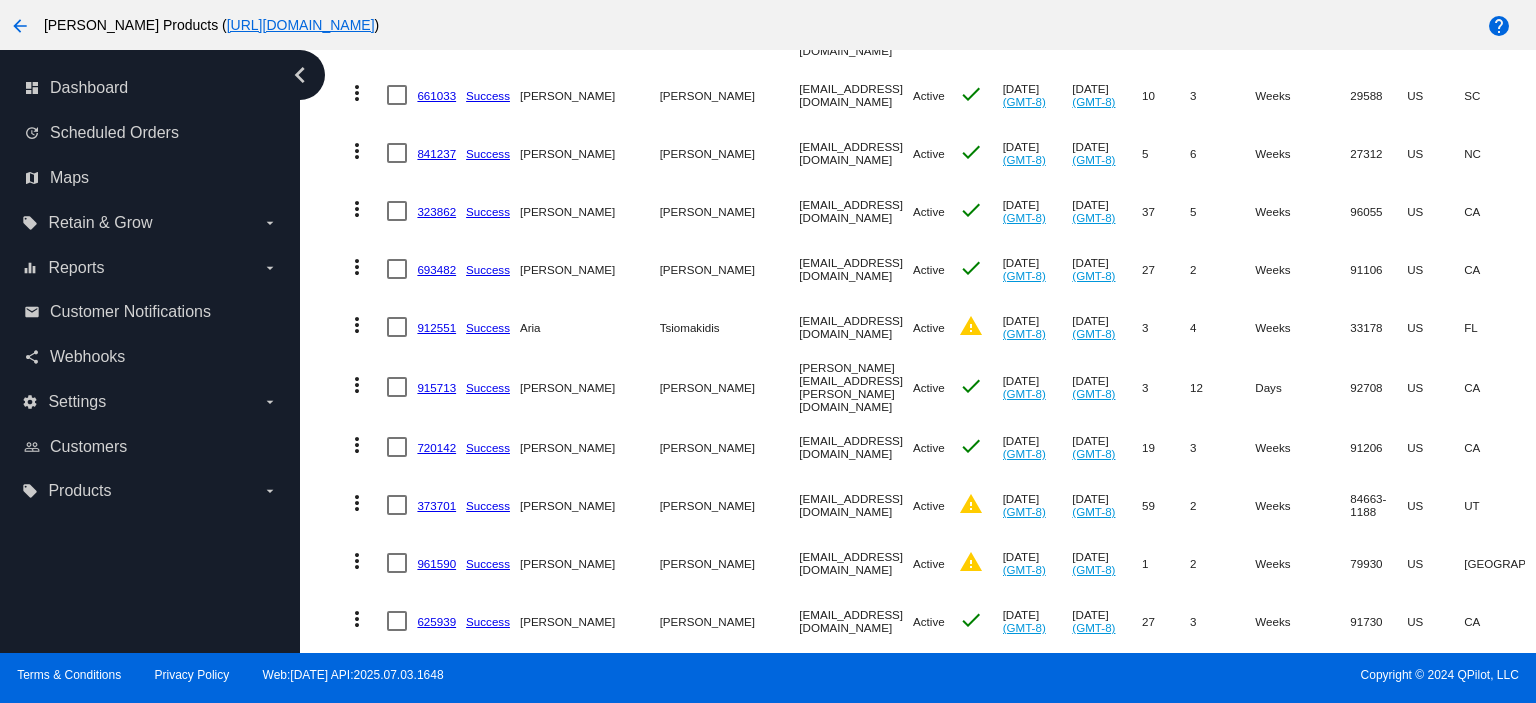 click on "373701" 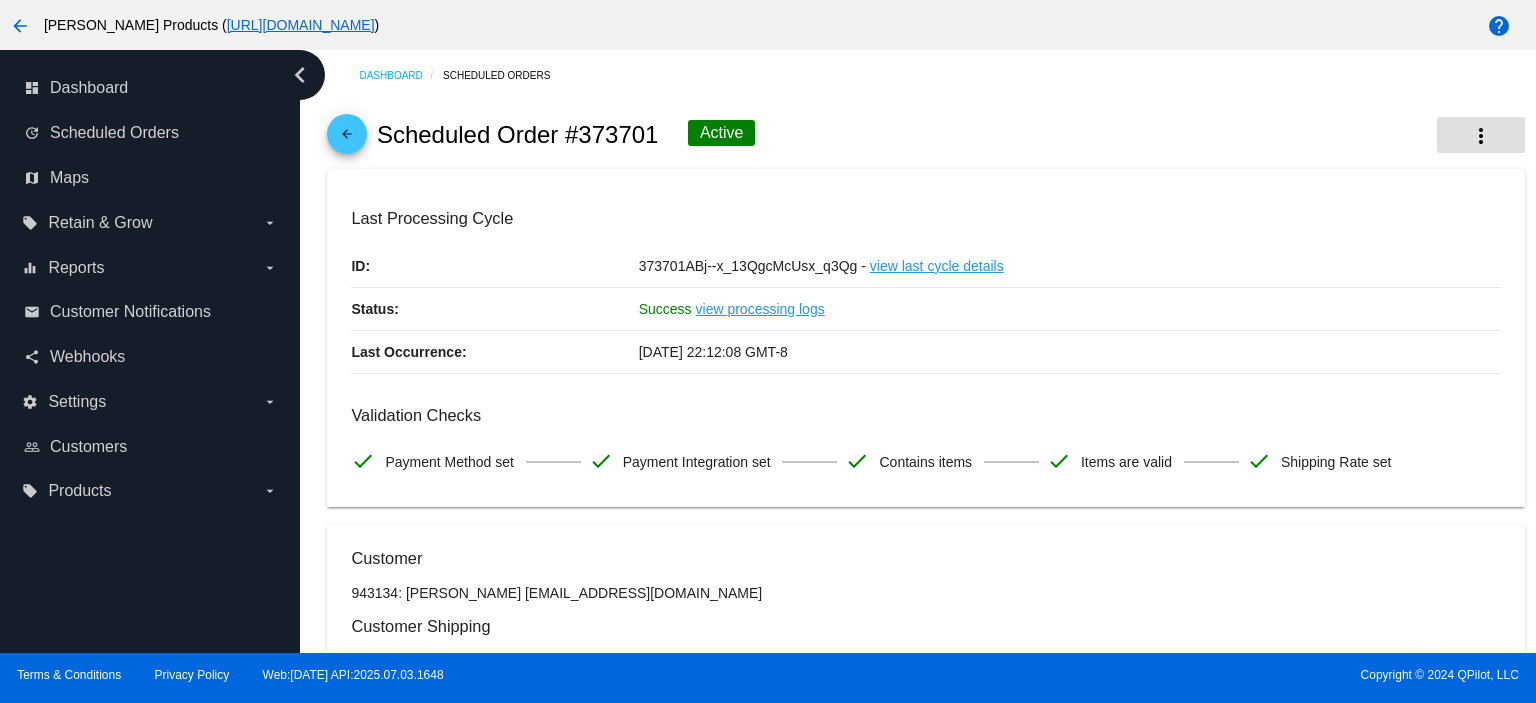 click on "more_vert" 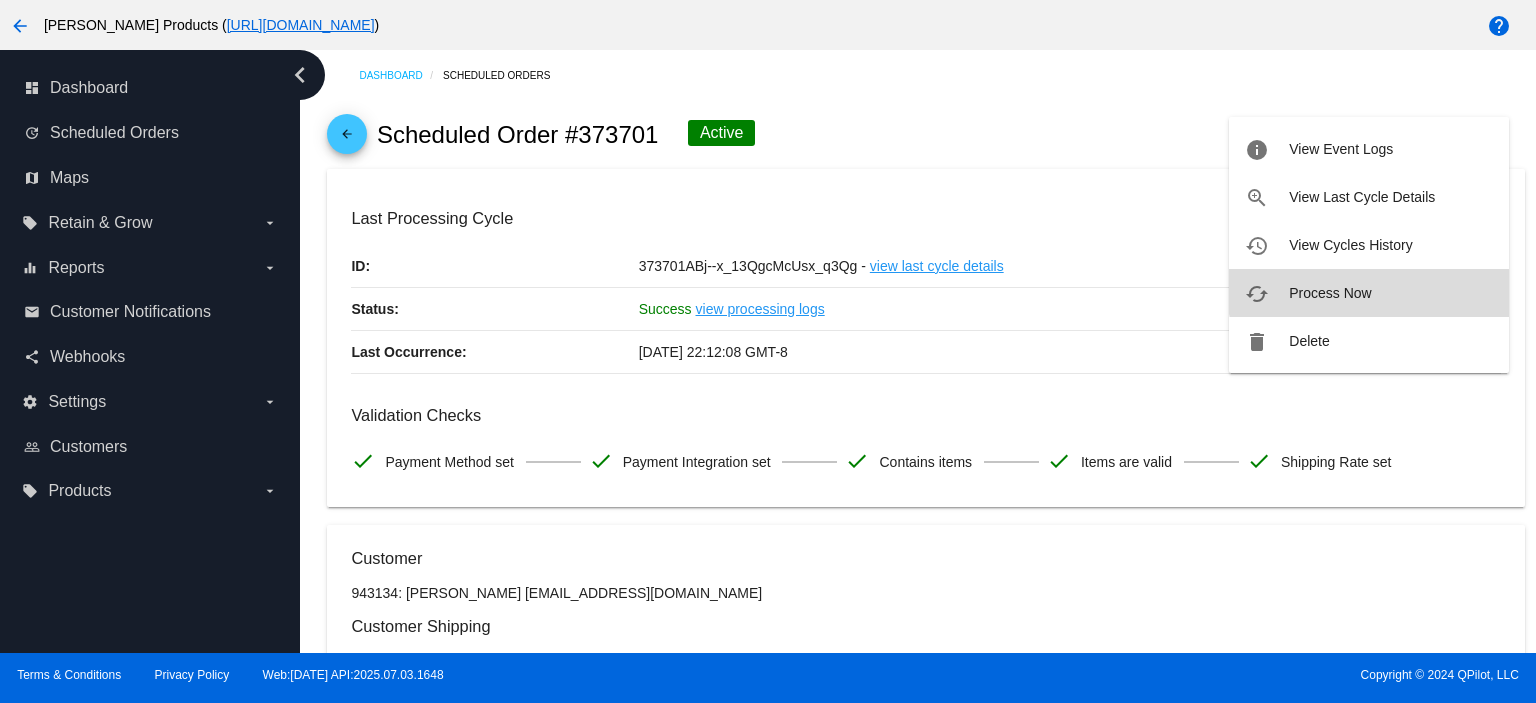 click on "cached
Process Now" at bounding box center (1369, 293) 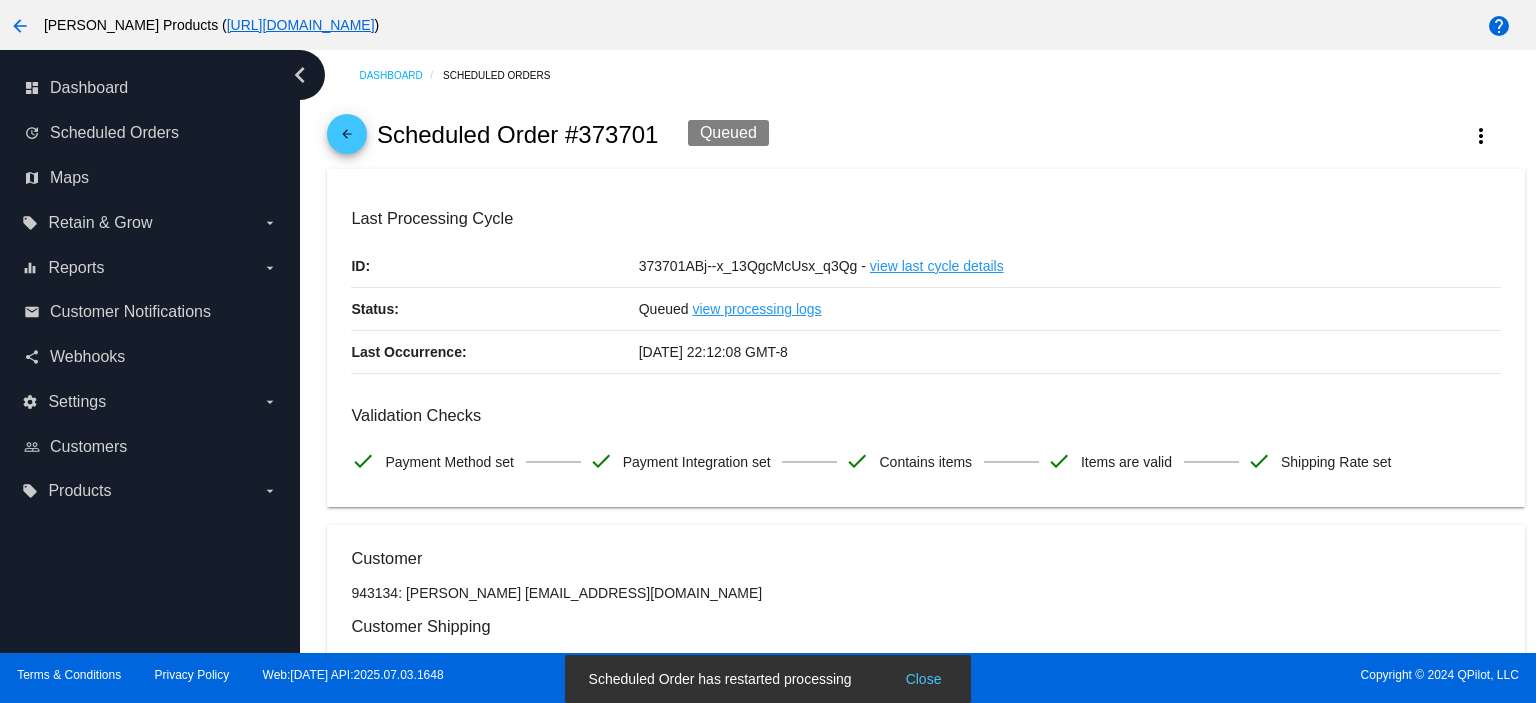 click on "arrow_back" 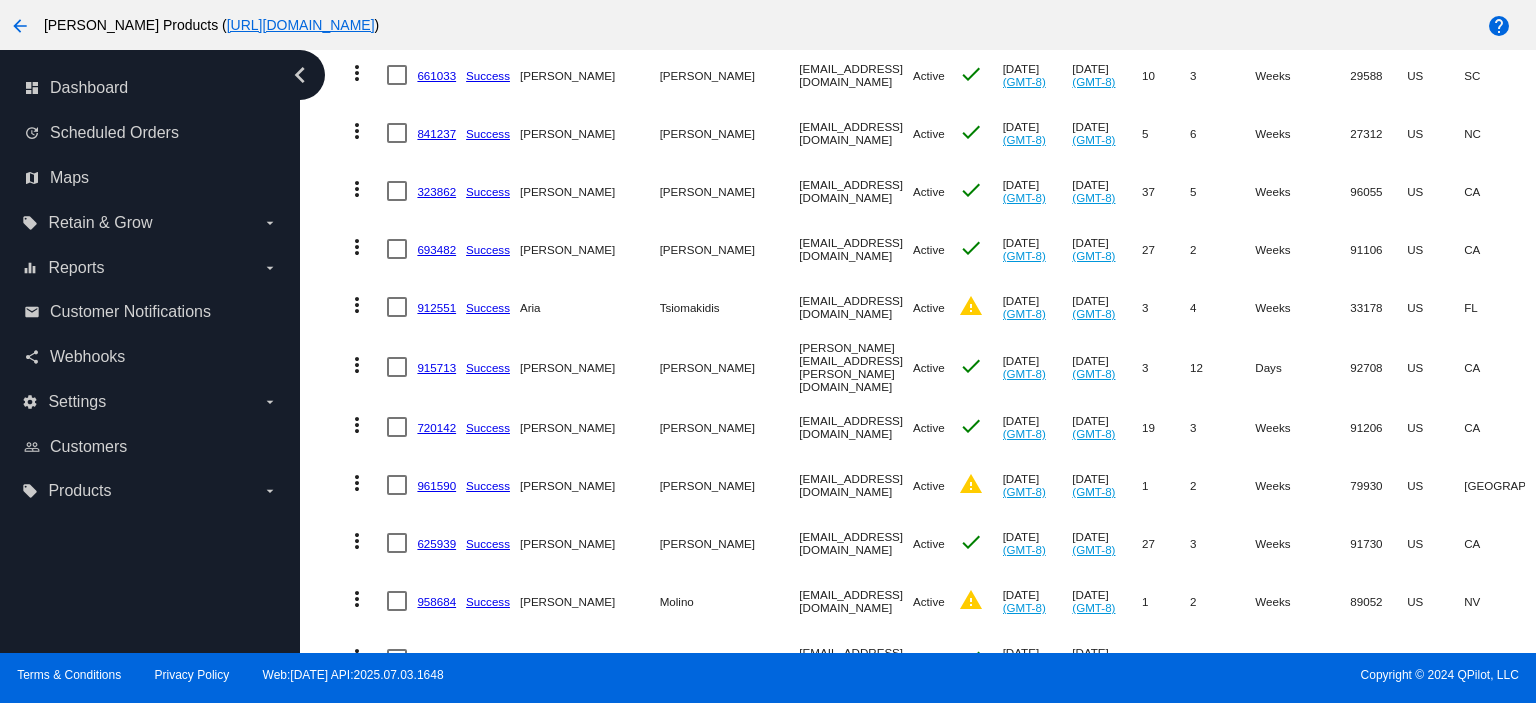 scroll, scrollTop: 400, scrollLeft: 0, axis: vertical 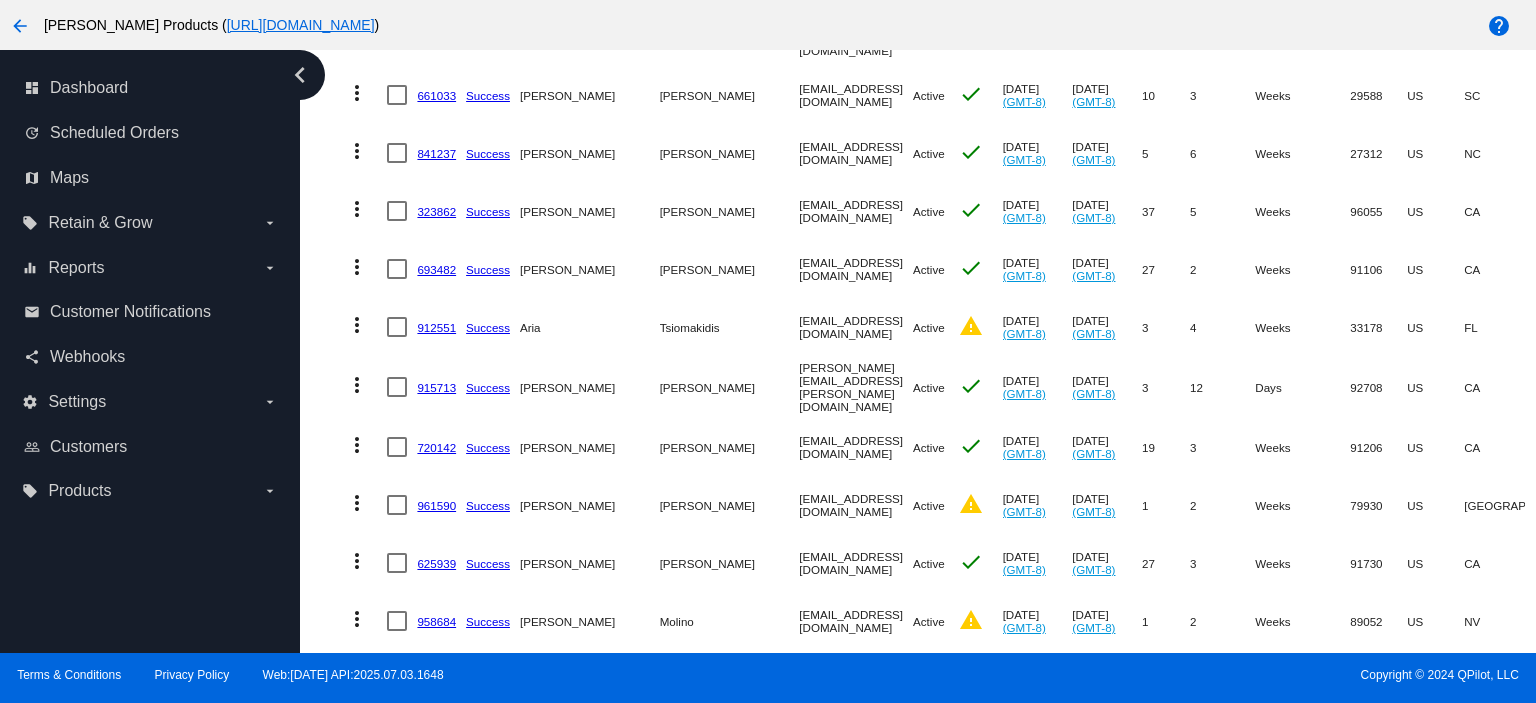 click on "961590" 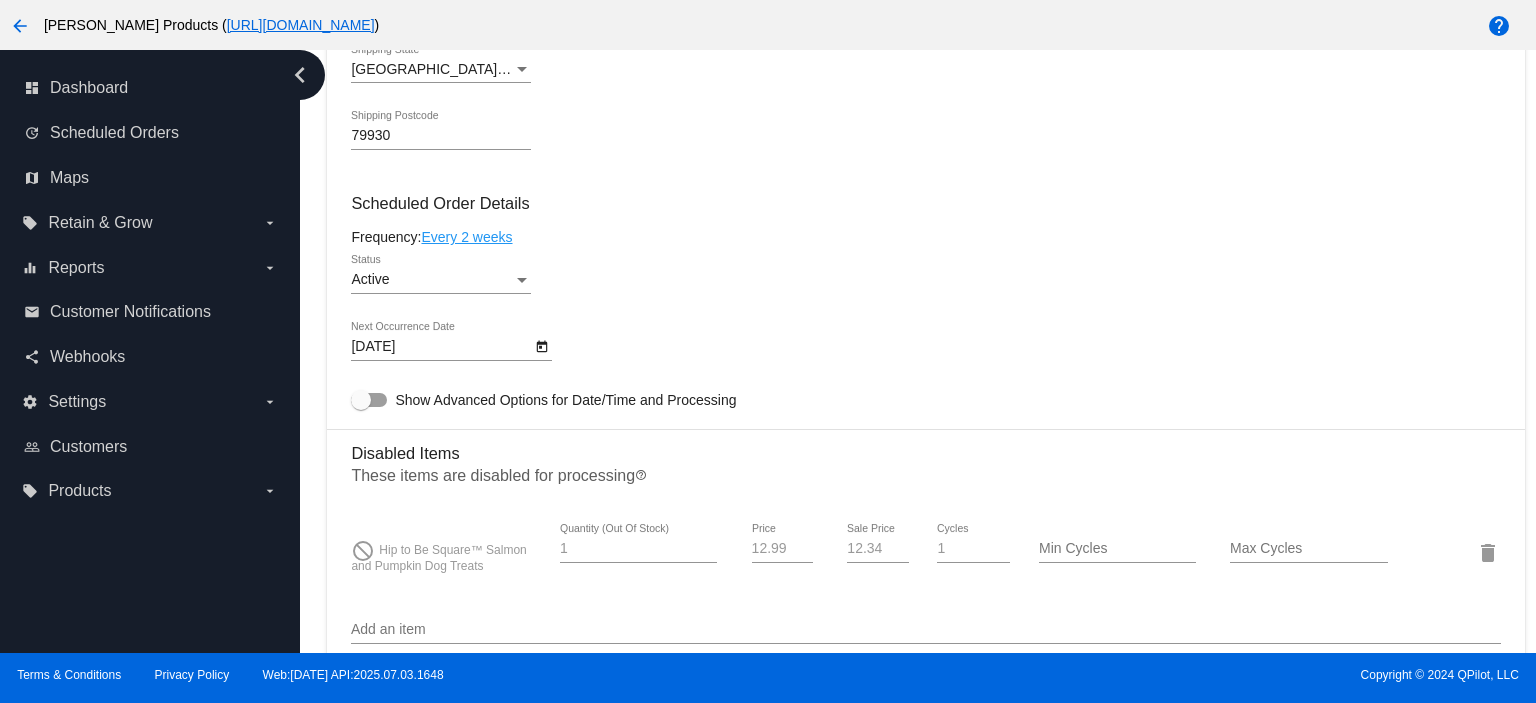 scroll, scrollTop: 1333, scrollLeft: 0, axis: vertical 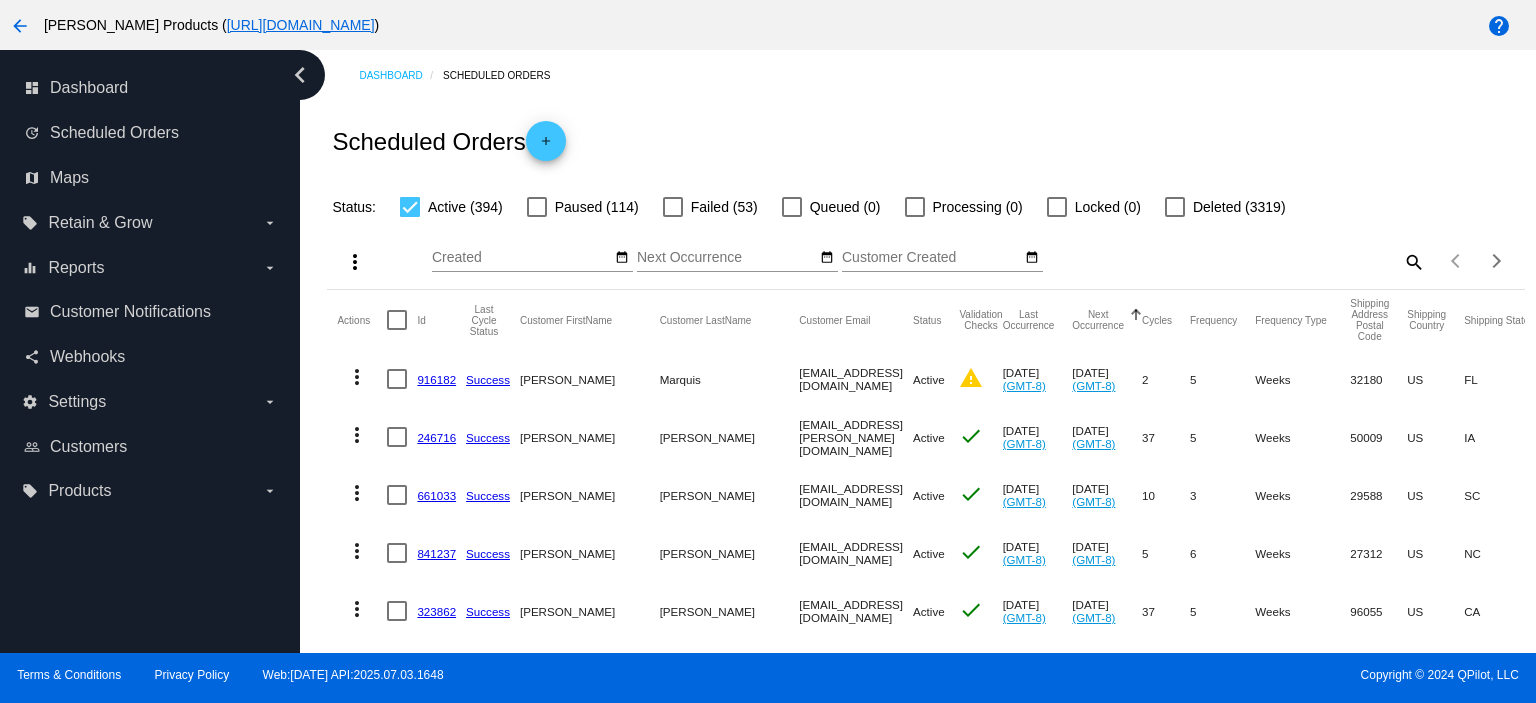 click on "search" 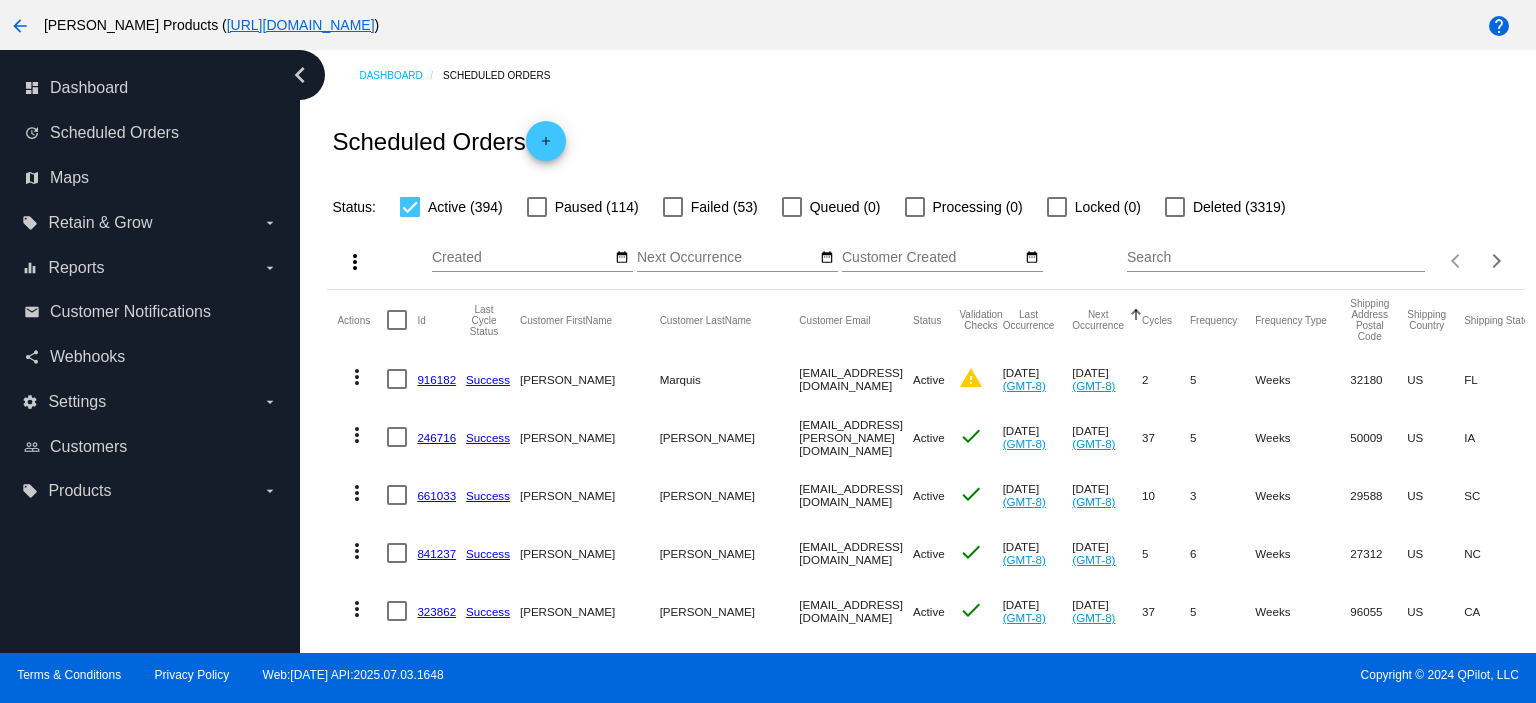 click on "Search" at bounding box center (1276, 258) 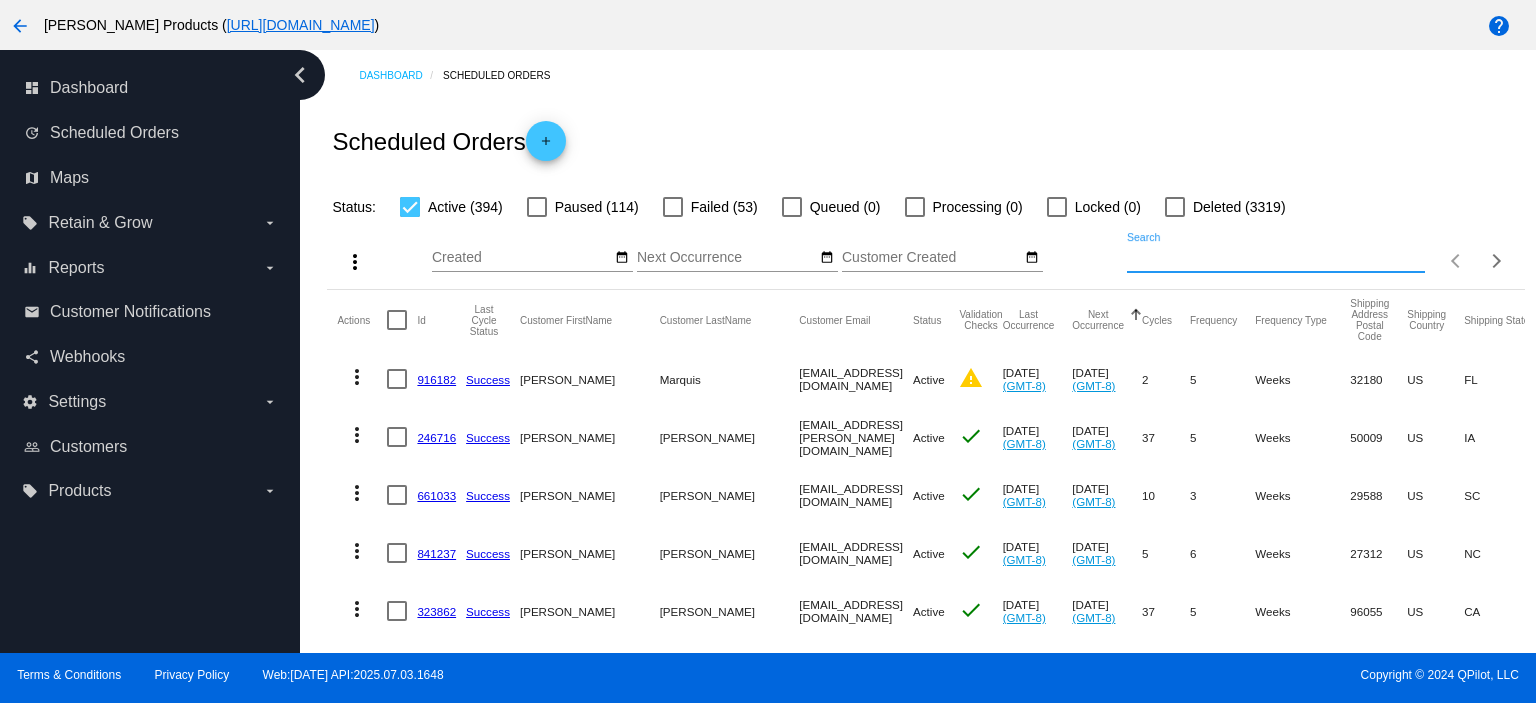 paste on "[EMAIL_ADDRESS][DOMAIN_NAME]" 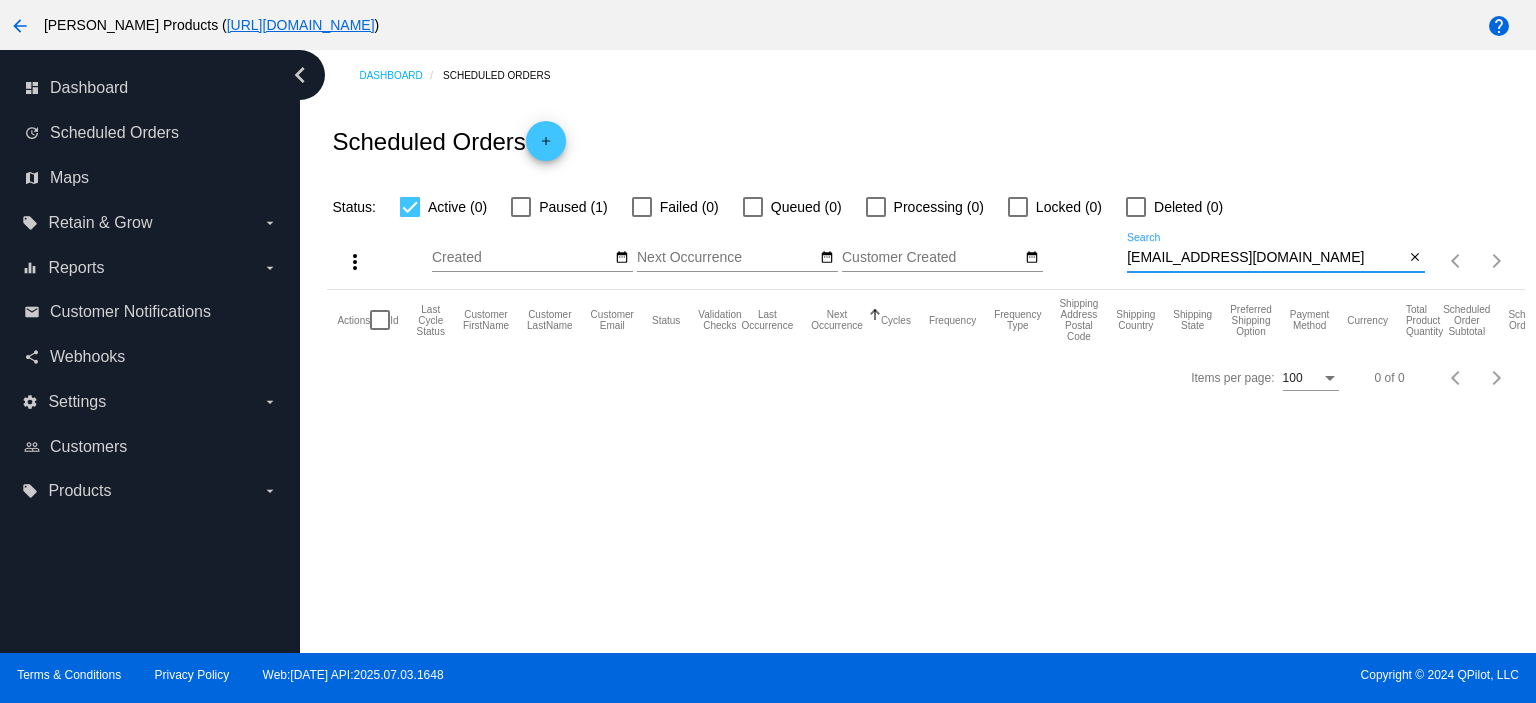type on "[EMAIL_ADDRESS][DOMAIN_NAME]" 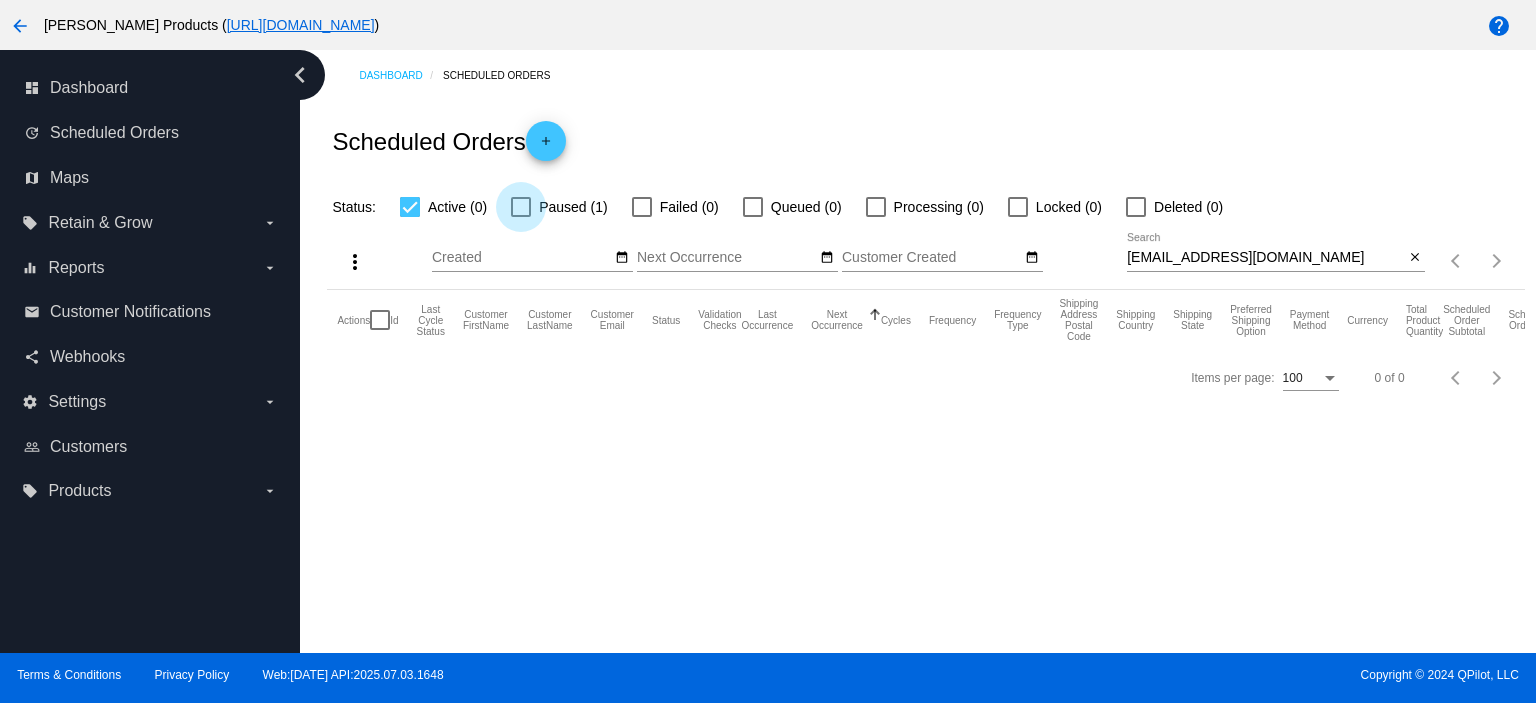 click at bounding box center [521, 207] 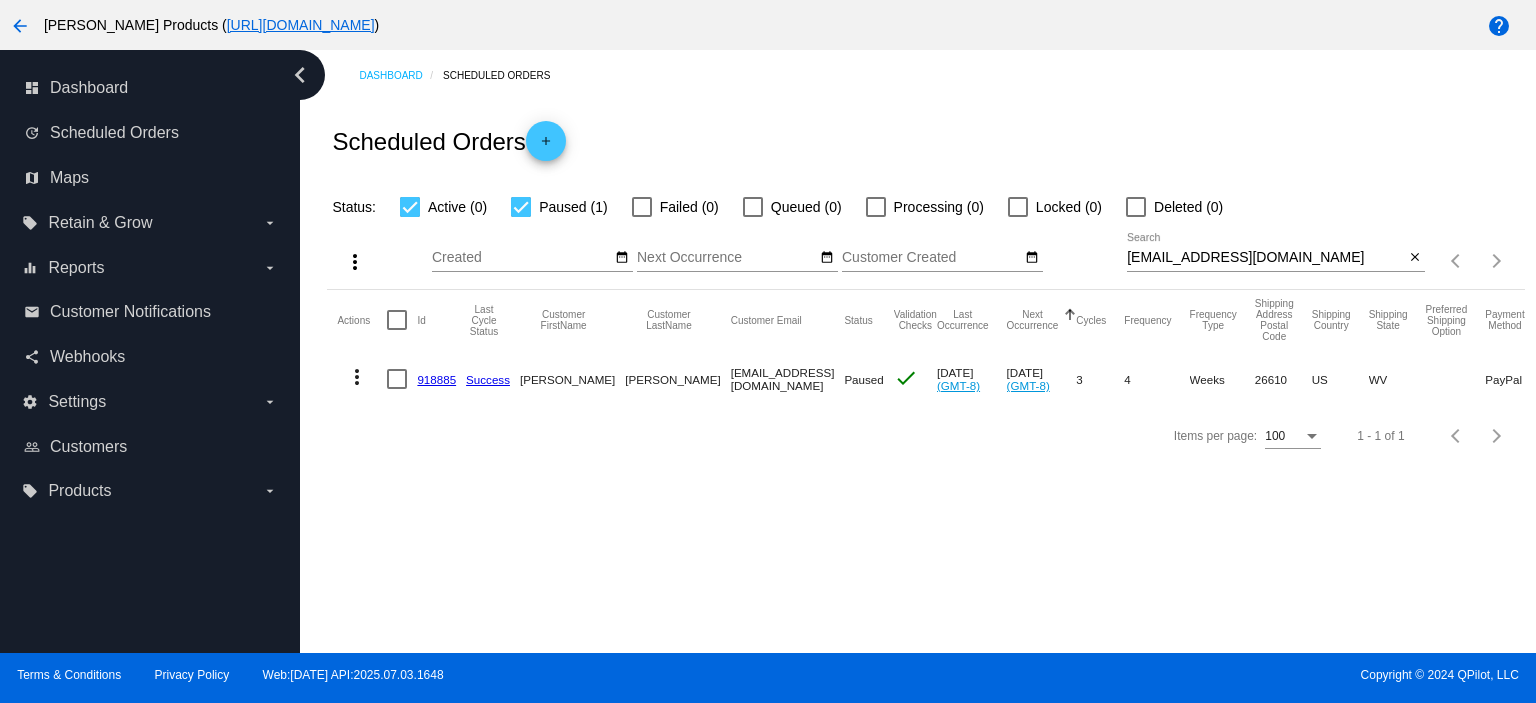 click on "more_vert" 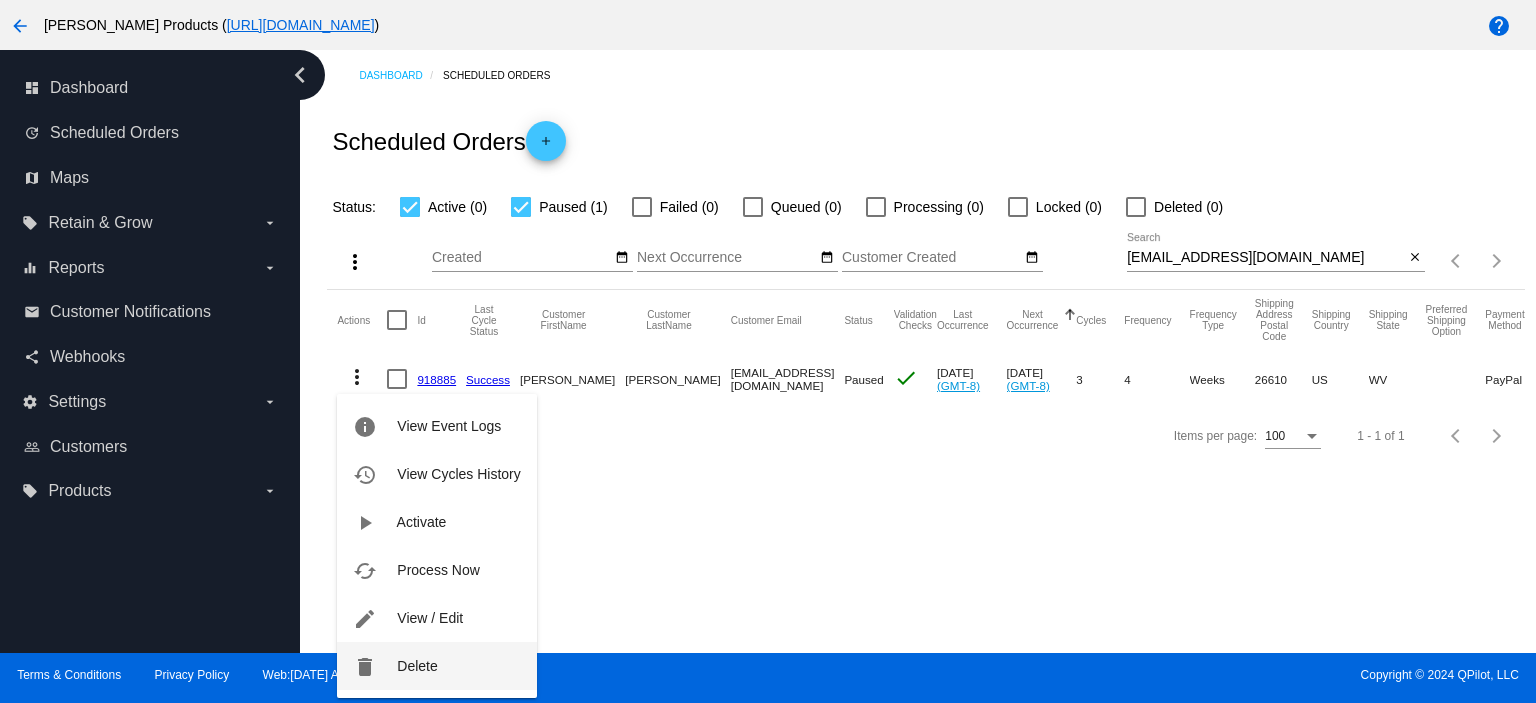 click on "delete
Delete" at bounding box center [436, 666] 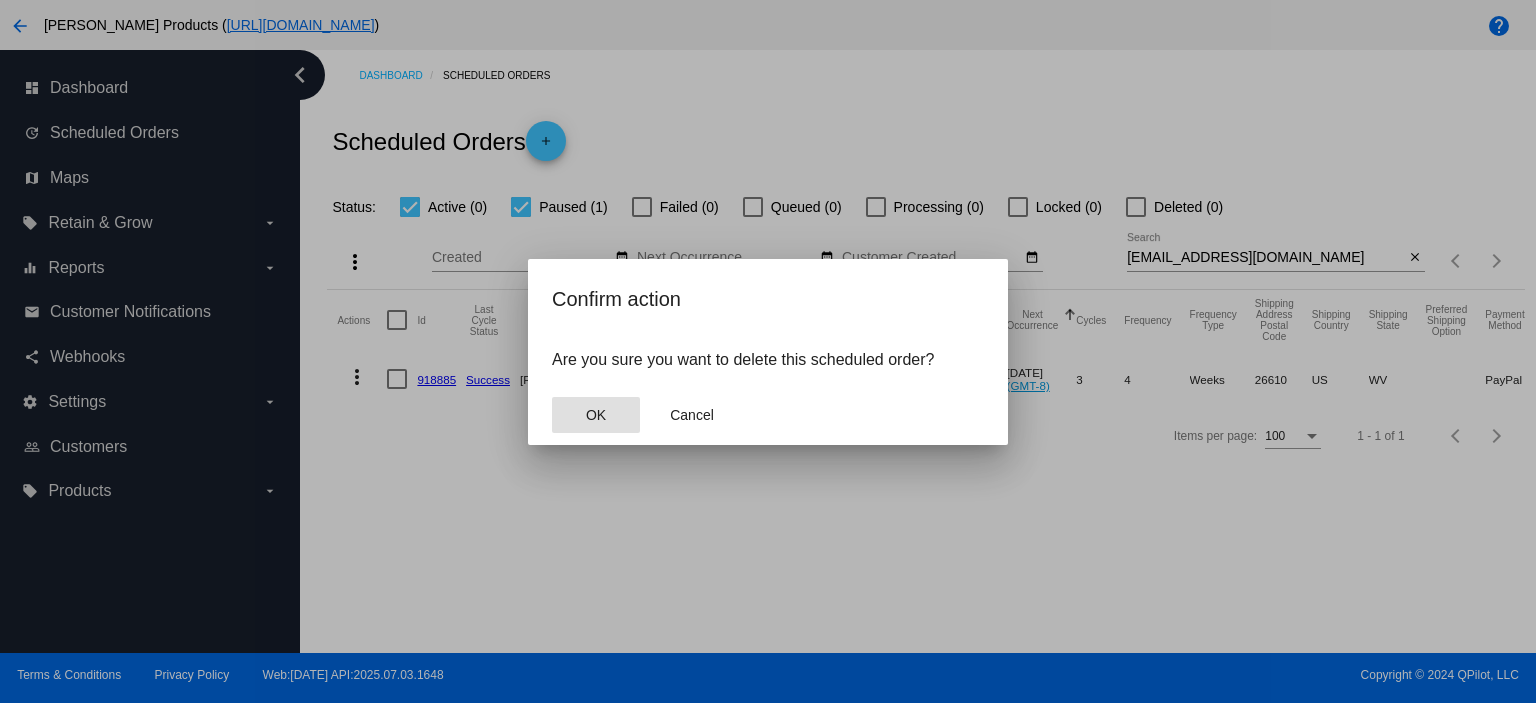 click on "OK" 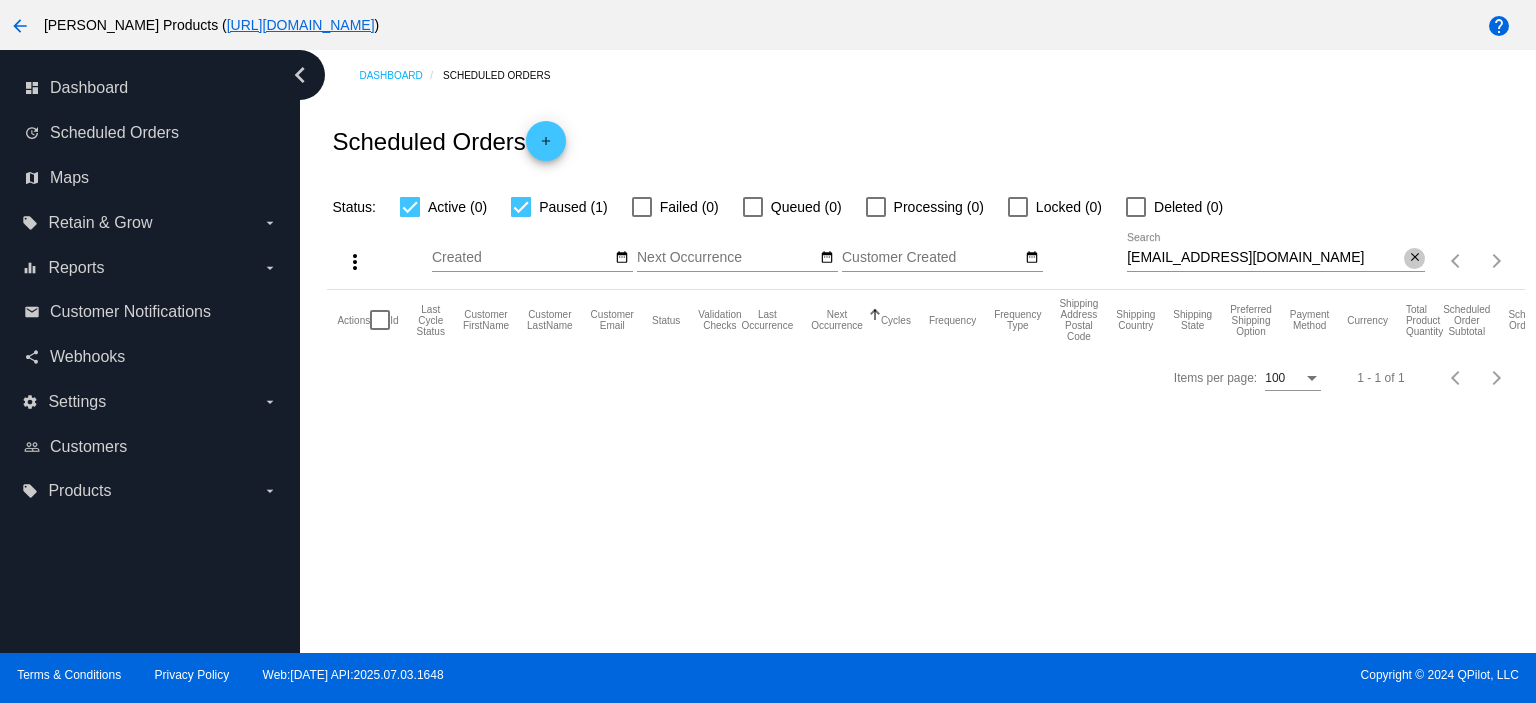 click on "close" 